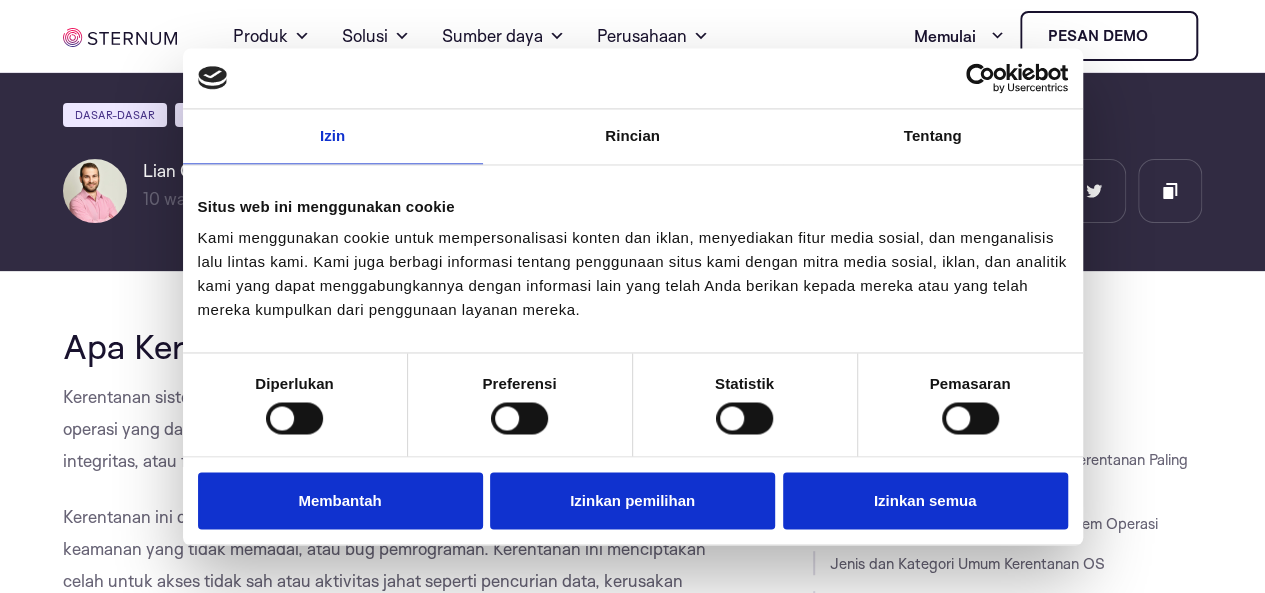 scroll, scrollTop: 252, scrollLeft: 0, axis: vertical 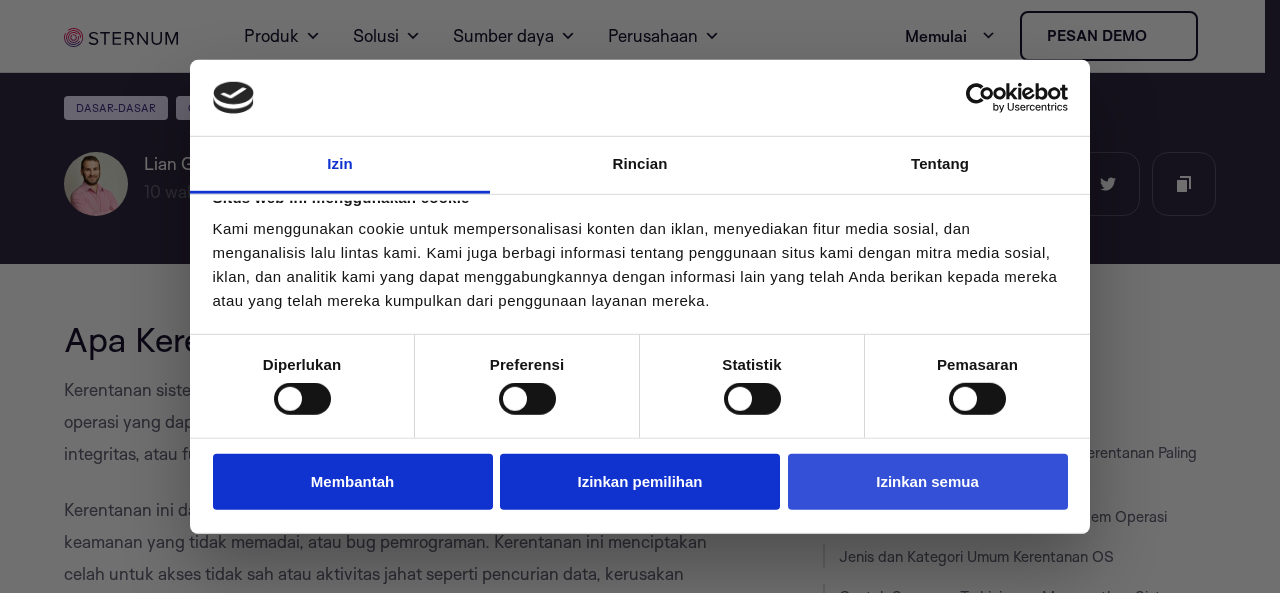 click on "Izinkan semua" at bounding box center (928, 482) 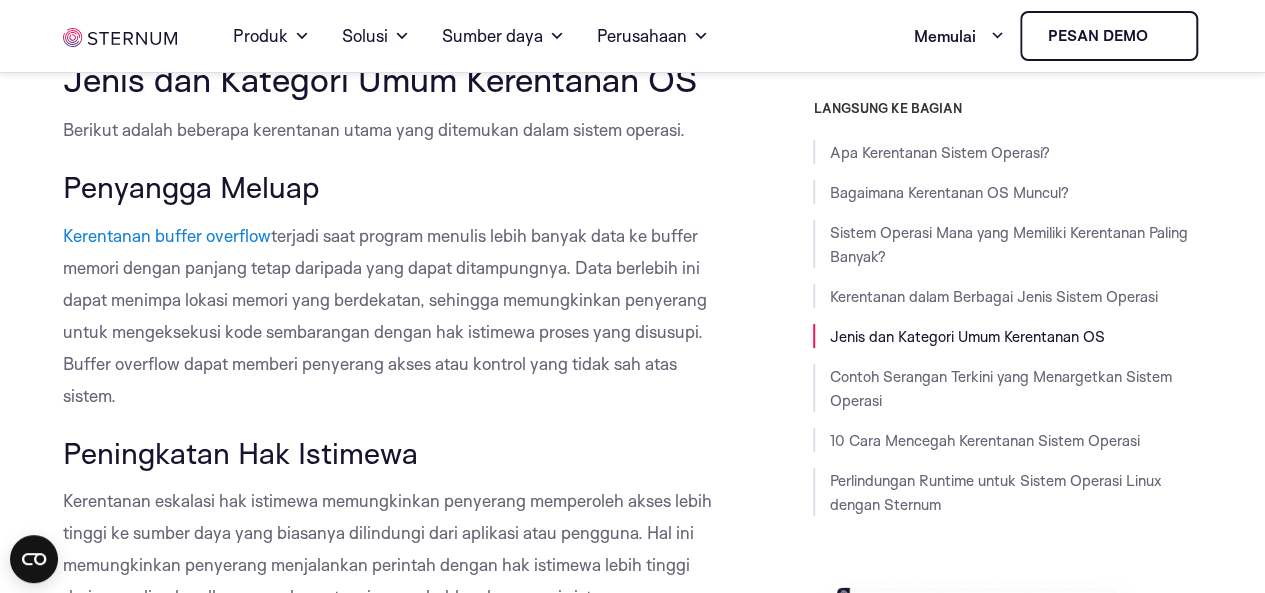 scroll, scrollTop: 3794, scrollLeft: 0, axis: vertical 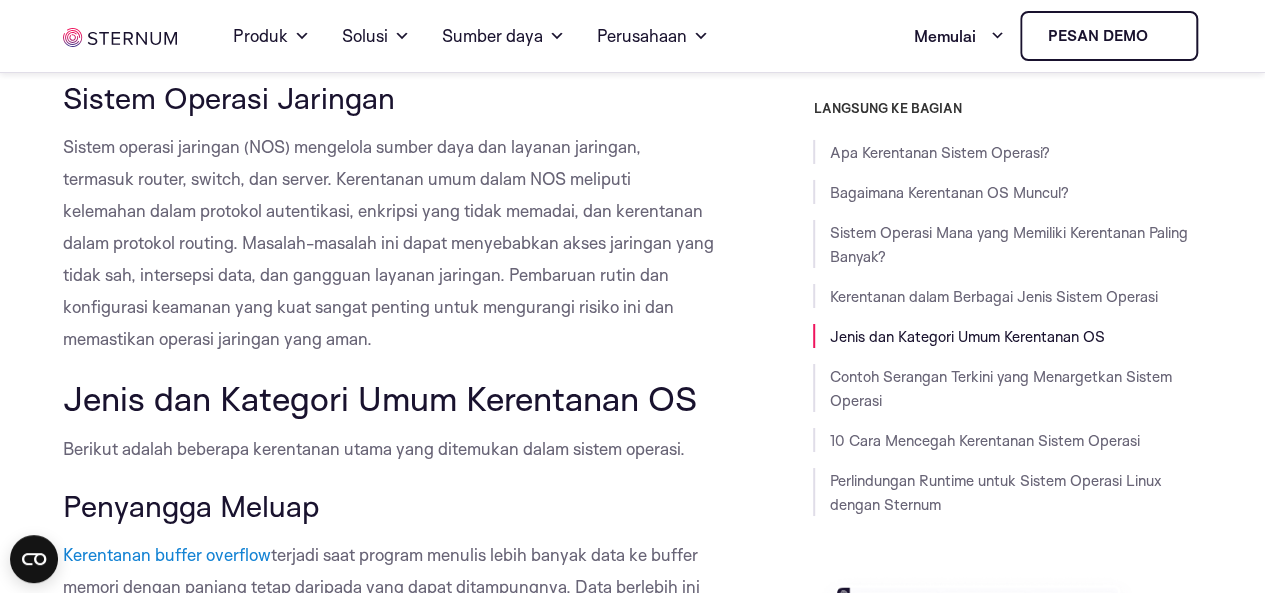 click on "Sistem operasi jaringan (NOS) mengelola sumber daya dan layanan jaringan, termasuk router, switch, dan server. Kerentanan umum dalam NOS meliputi kelemahan dalam protokol autentikasi, enkripsi yang tidak memadai, dan kerentanan dalam protokol routing. Masalah-masalah ini dapat menyebabkan akses jaringan yang tidak sah, intersepsi data, dan gangguan layanan jaringan. Pembaruan rutin dan konfigurasi keamanan yang kuat sangat penting untuk mengurangi risiko ini dan memastikan operasi jaringan yang aman." at bounding box center [389, 243] 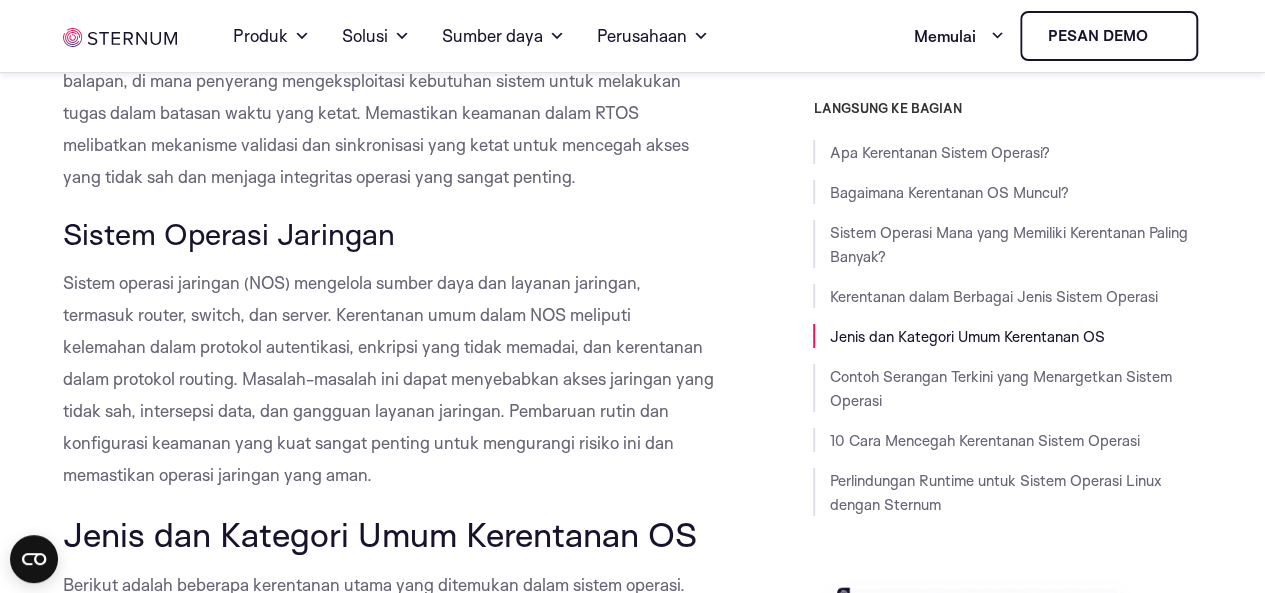 click on "Sistem operasi jaringan (NOS) mengelola sumber daya dan layanan jaringan, termasuk router, switch, dan server. Kerentanan umum dalam NOS meliputi kelemahan dalam protokol autentikasi, enkripsi yang tidak memadai, dan kerentanan dalam protokol routing. Masalah-masalah ini dapat menyebabkan akses jaringan yang tidak sah, intersepsi data, dan gangguan layanan jaringan. Pembaruan rutin dan konfigurasi keamanan yang kuat sangat penting untuk mengurangi risiko ini dan memastikan operasi jaringan yang aman." at bounding box center (389, 379) 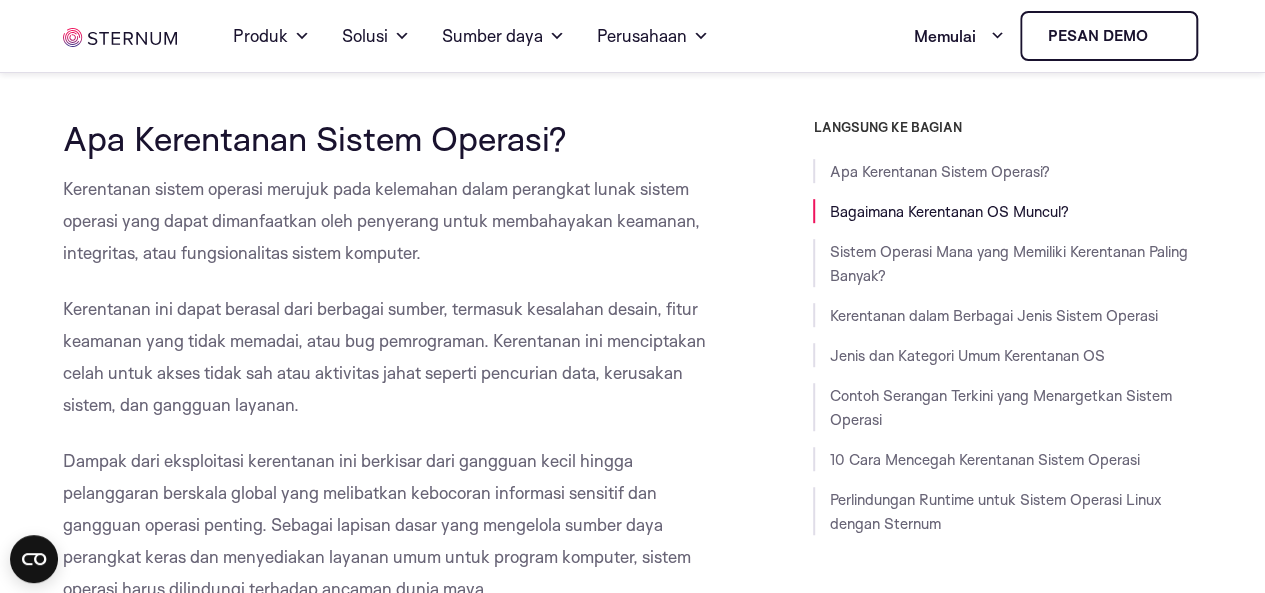 scroll, scrollTop: 479, scrollLeft: 0, axis: vertical 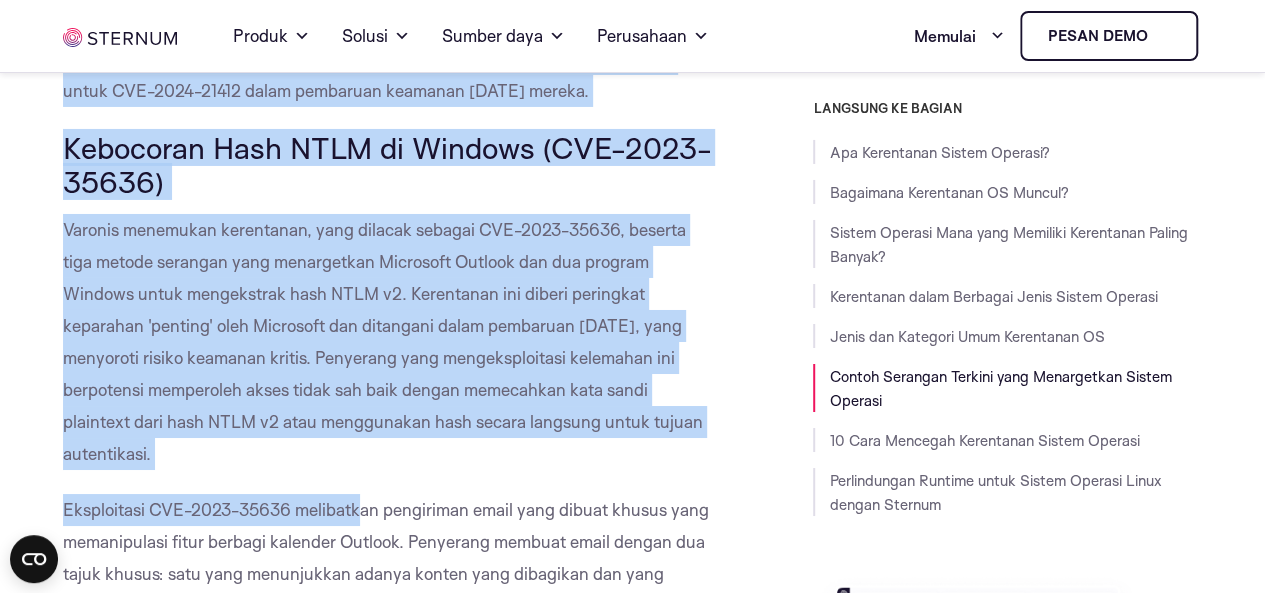 drag, startPoint x: 62, startPoint y: 113, endPoint x: 363, endPoint y: 504, distance: 493.43896 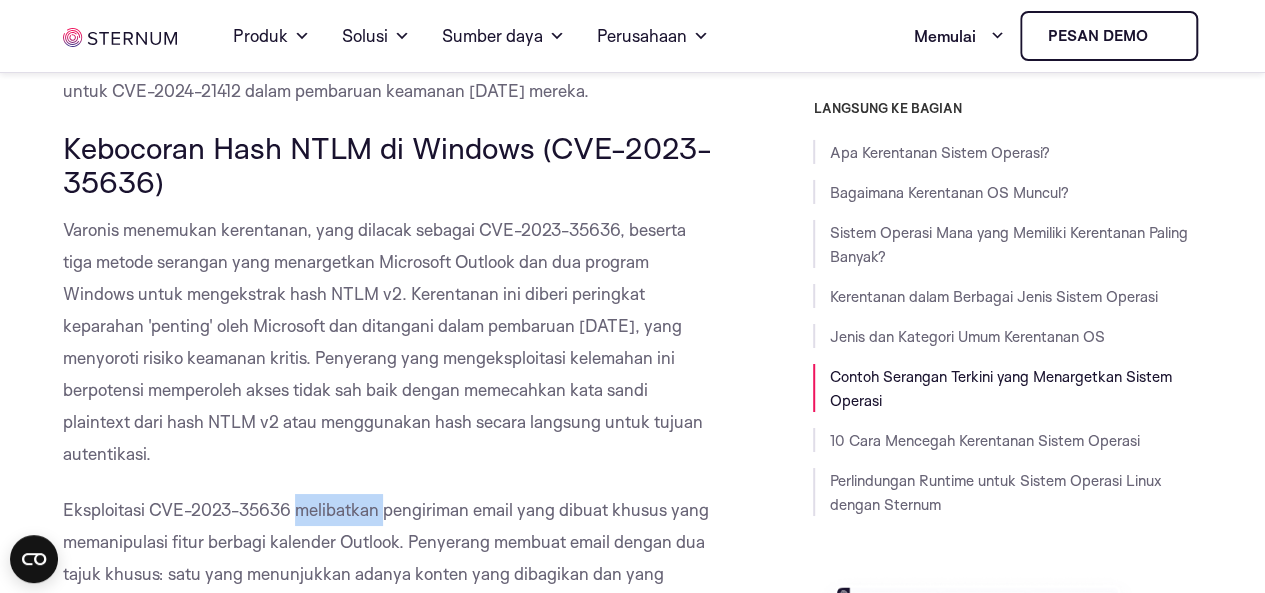 click on "Eksploitasi CVE-2023-35636 melibatkan pengiriman email yang dibuat khusus yang memanipulasi fitur berbagi kalender Outlook. Penyerang membuat email dengan dua tajuk khusus: satu yang menunjukkan adanya konten yang dibagikan dan yang lainnya mengarahkan Outlook penerima ke server yang dikendalikan penyerang. Saat korban berinteraksi dengan email ini, perangkat mereka mencoba mengambil berkas konfigurasi dari server jahat ini, yang mengekspos hash NTLM mereka selama autentikasi." at bounding box center (387, 605) 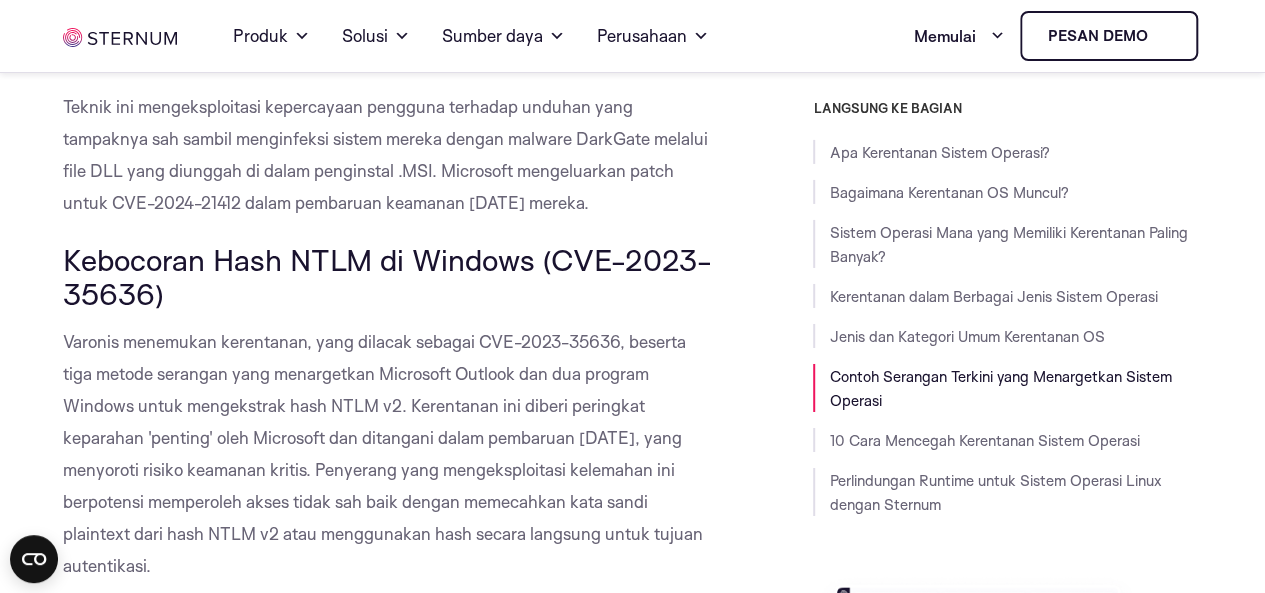 scroll, scrollTop: 7384, scrollLeft: 0, axis: vertical 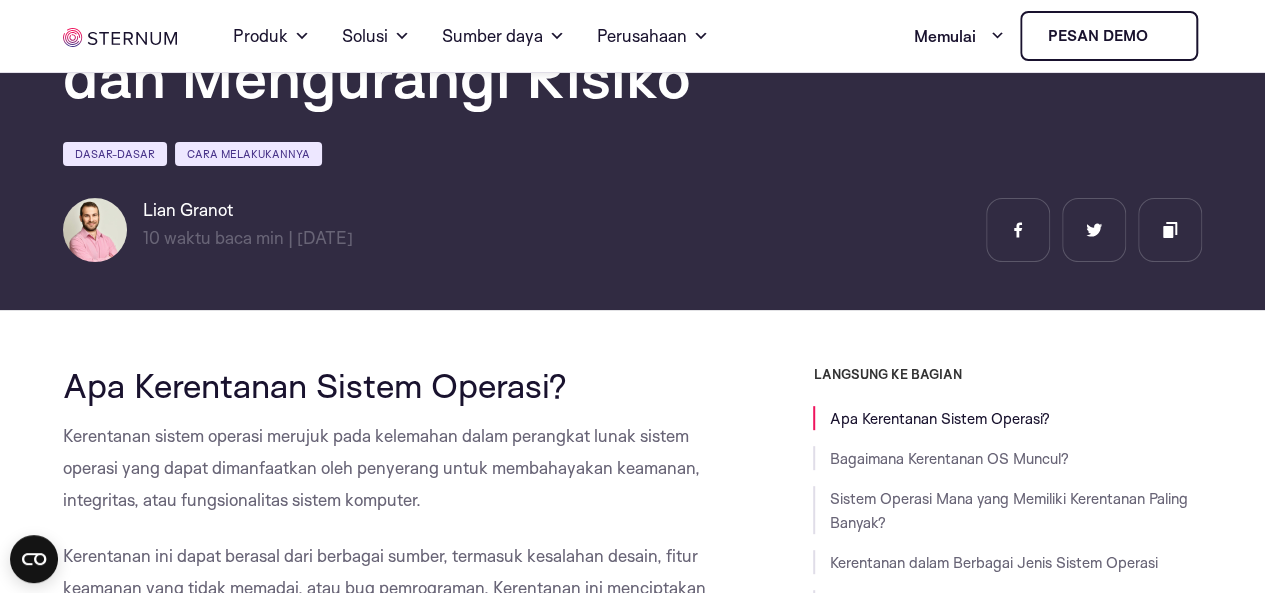 drag, startPoint x: 160, startPoint y: 316, endPoint x: 23, endPoint y: 403, distance: 162.28987 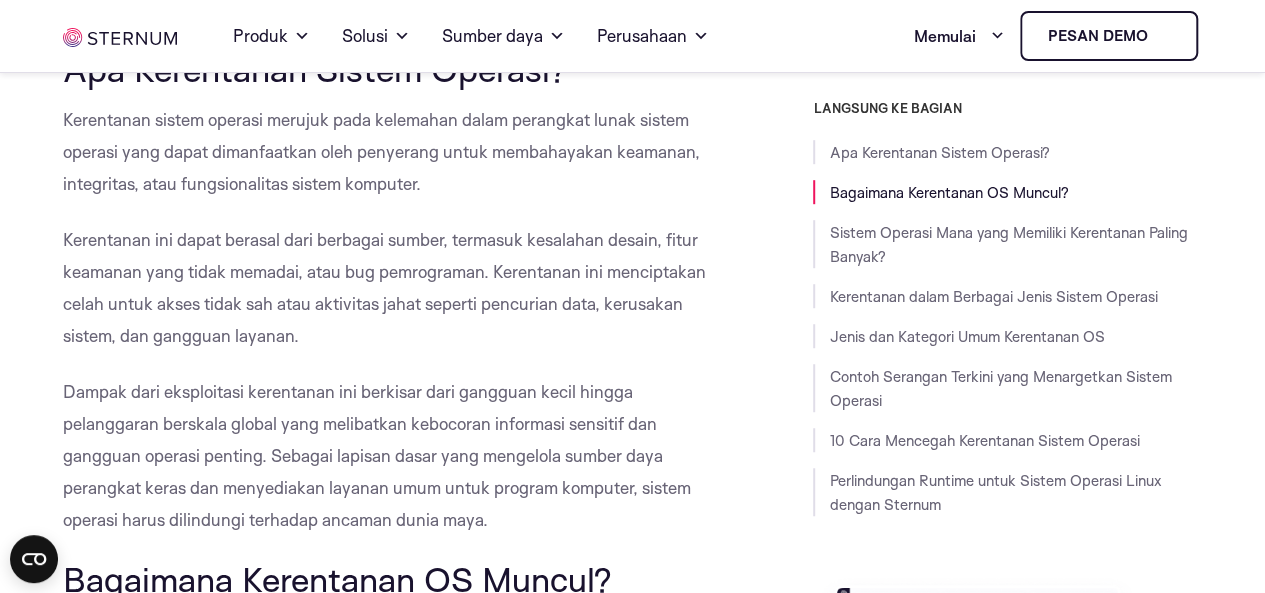 scroll, scrollTop: 429, scrollLeft: 0, axis: vertical 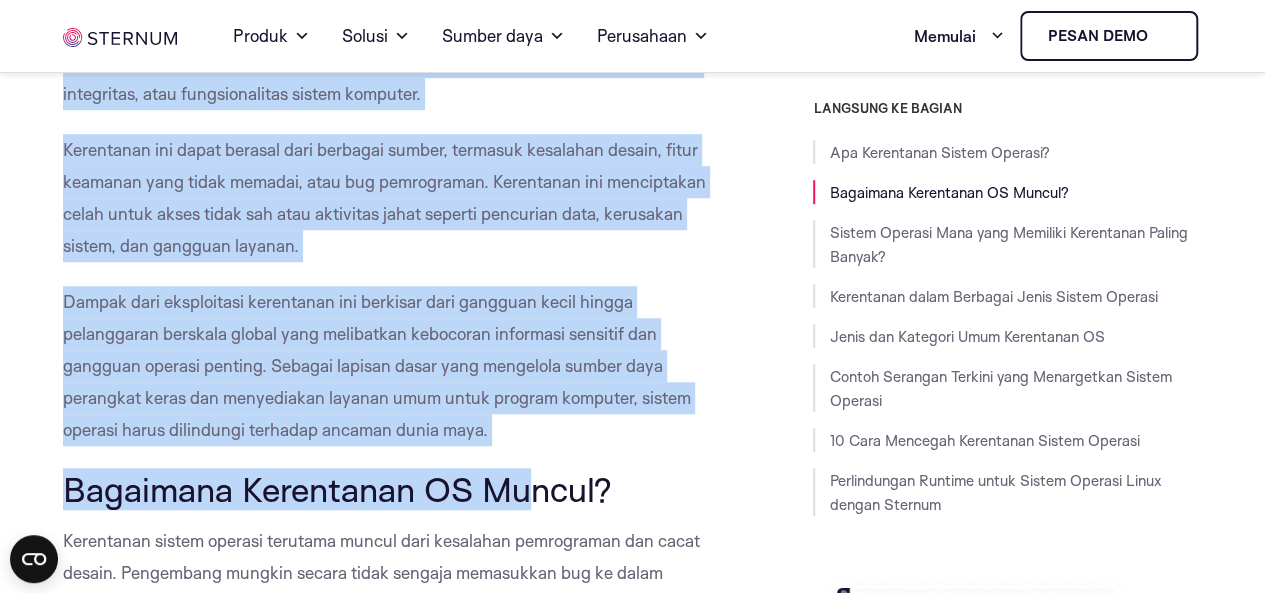 drag, startPoint x: 60, startPoint y: 156, endPoint x: 529, endPoint y: 433, distance: 544.69257 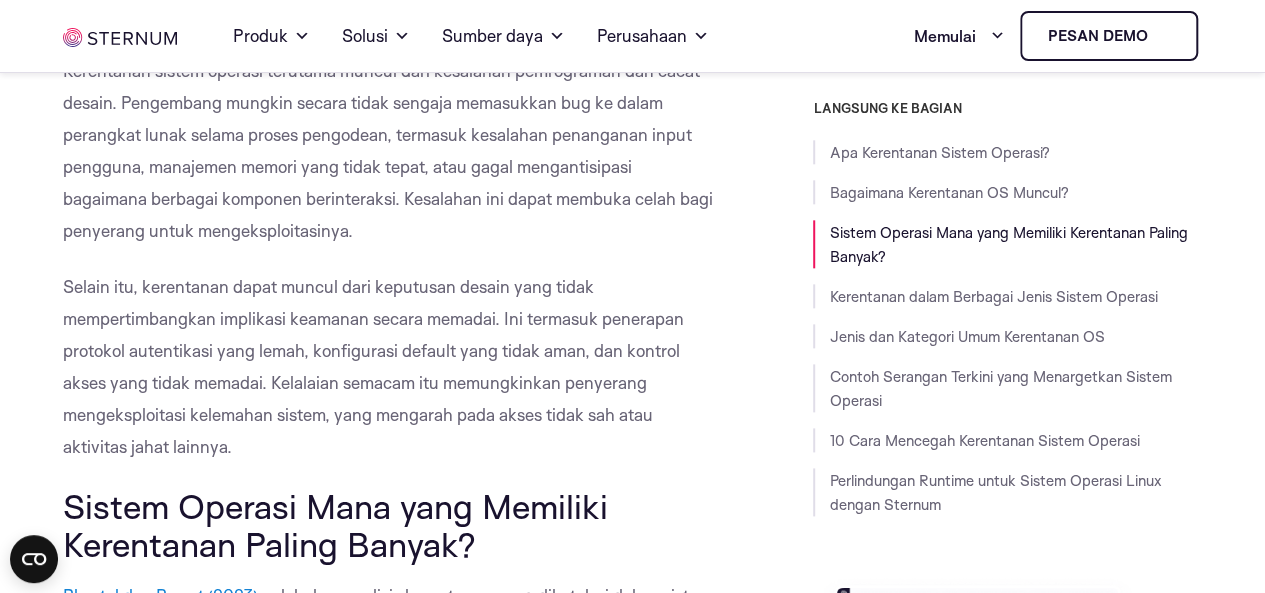 scroll, scrollTop: 1265, scrollLeft: 0, axis: vertical 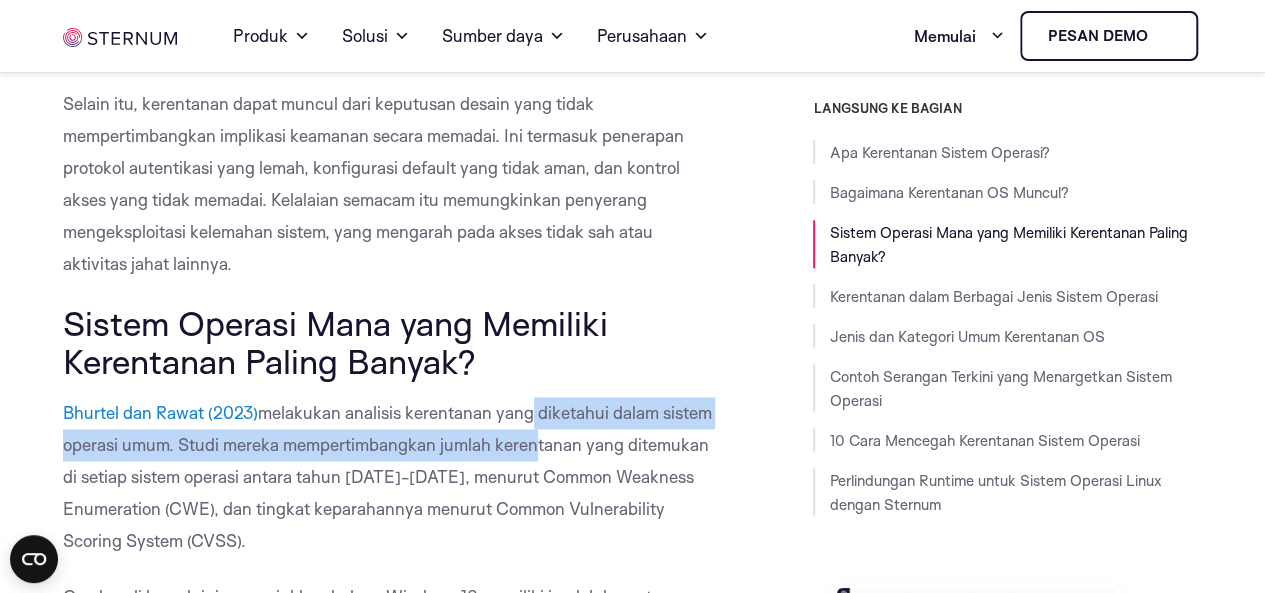 click on "Bhurtel dan Rawat (2023)  melakukan analisis kerentanan yang diketahui dalam sistem operasi umum. Studi mereka mempertimbangkan jumlah kerentanan yang ditemukan di setiap sistem operasi antara tahun [DATE]-[DATE], menurut Common Weakness Enumeration (CWE), dan tingkat keparahannya menurut Common Vulnerability Scoring System (CVSS)." at bounding box center (389, 477) 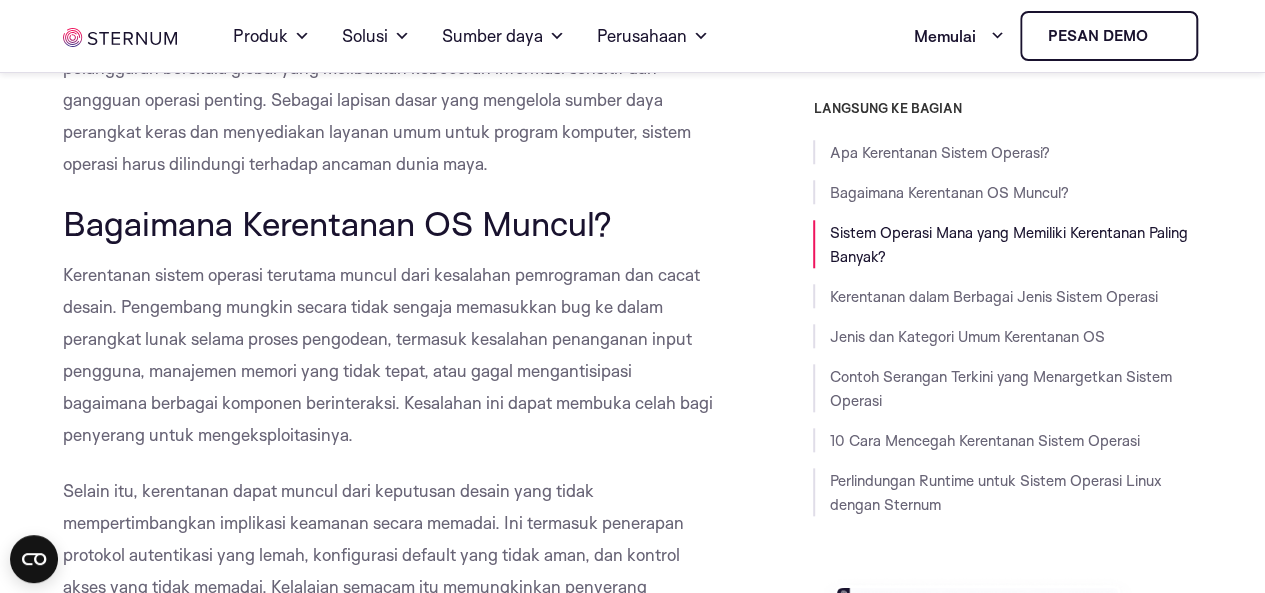 scroll, scrollTop: 886, scrollLeft: 0, axis: vertical 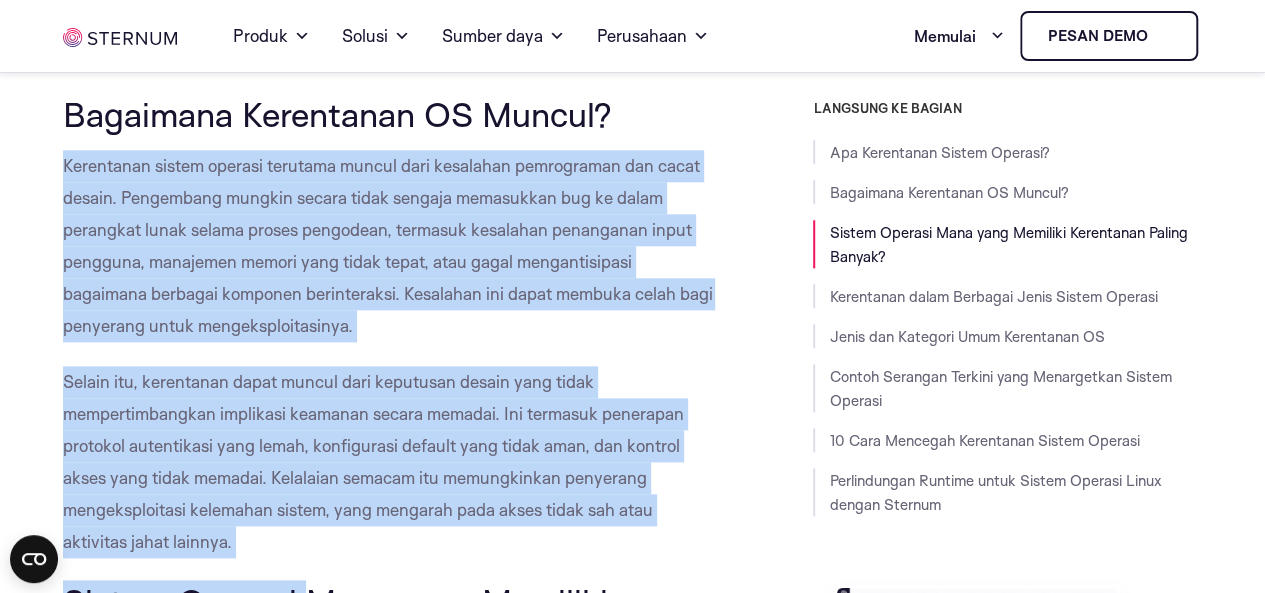 drag, startPoint x: 64, startPoint y: 263, endPoint x: 285, endPoint y: 545, distance: 358.2806 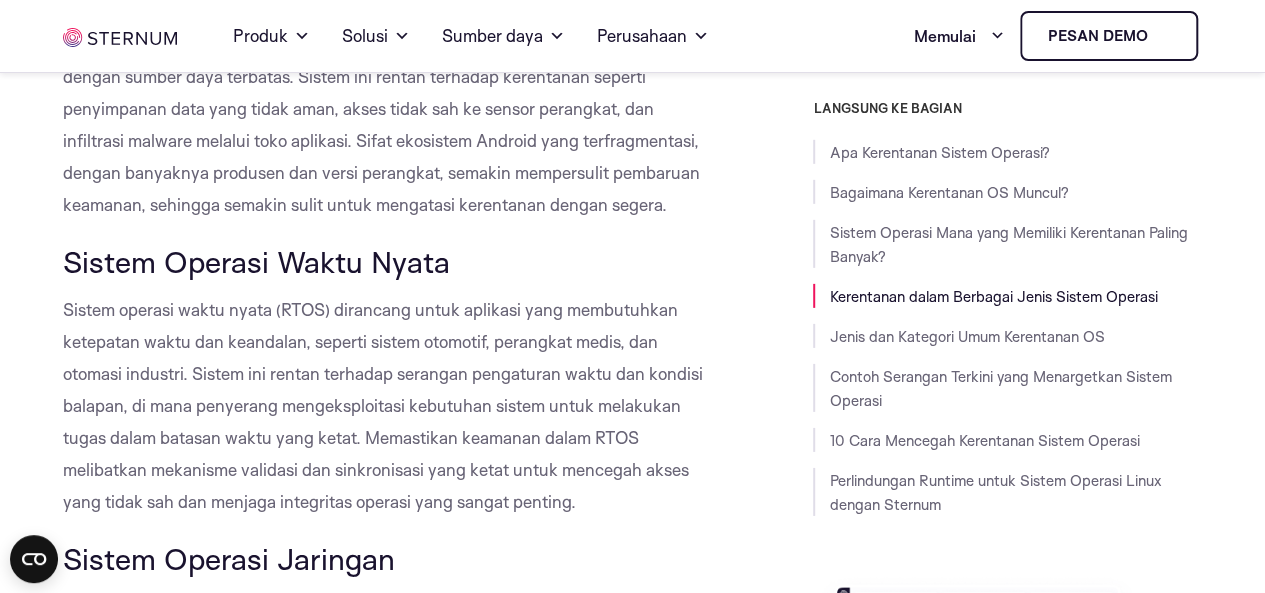 scroll, scrollTop: 3106, scrollLeft: 0, axis: vertical 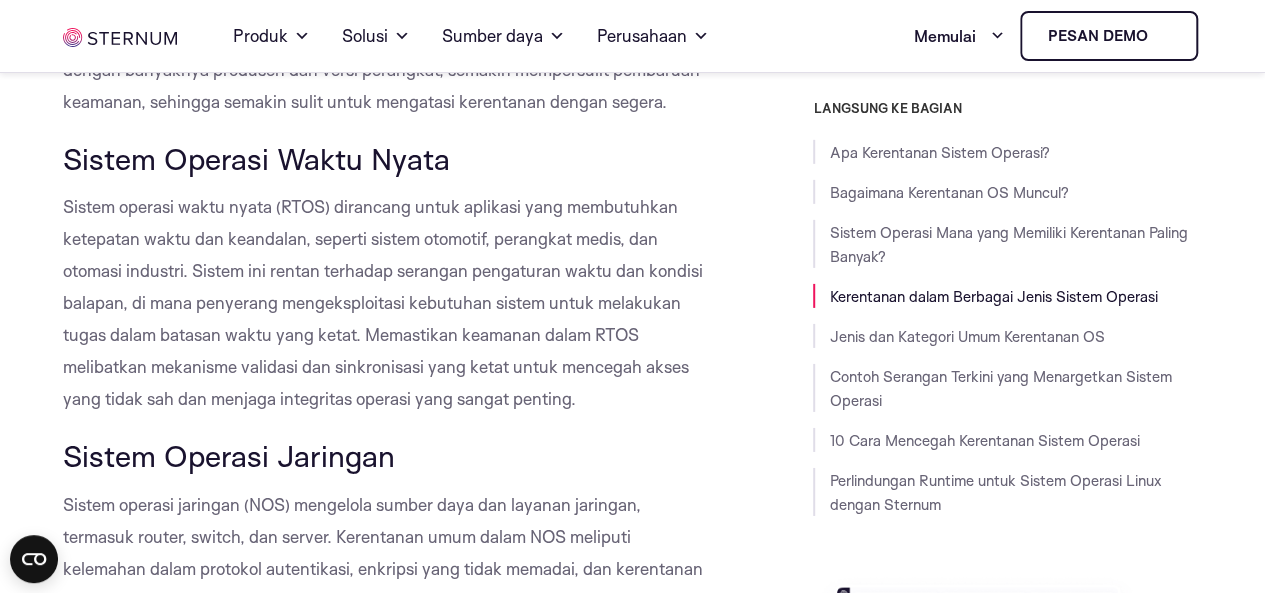 click on "Sistem operasi waktu nyata (RTOS) dirancang untuk aplikasi yang membutuhkan ketepatan waktu dan keandalan, seperti sistem otomotif, perangkat medis, dan otomasi industri. Sistem ini rentan terhadap serangan pengaturan waktu dan kondisi balapan, di mana penyerang mengeksploitasi kebutuhan sistem untuk melakukan tugas dalam batasan waktu yang ketat. Memastikan keamanan dalam RTOS melibatkan mekanisme validasi dan sinkronisasi yang ketat untuk mencegah akses yang tidak sah dan menjaga integritas operasi yang sangat penting." at bounding box center (383, 302) 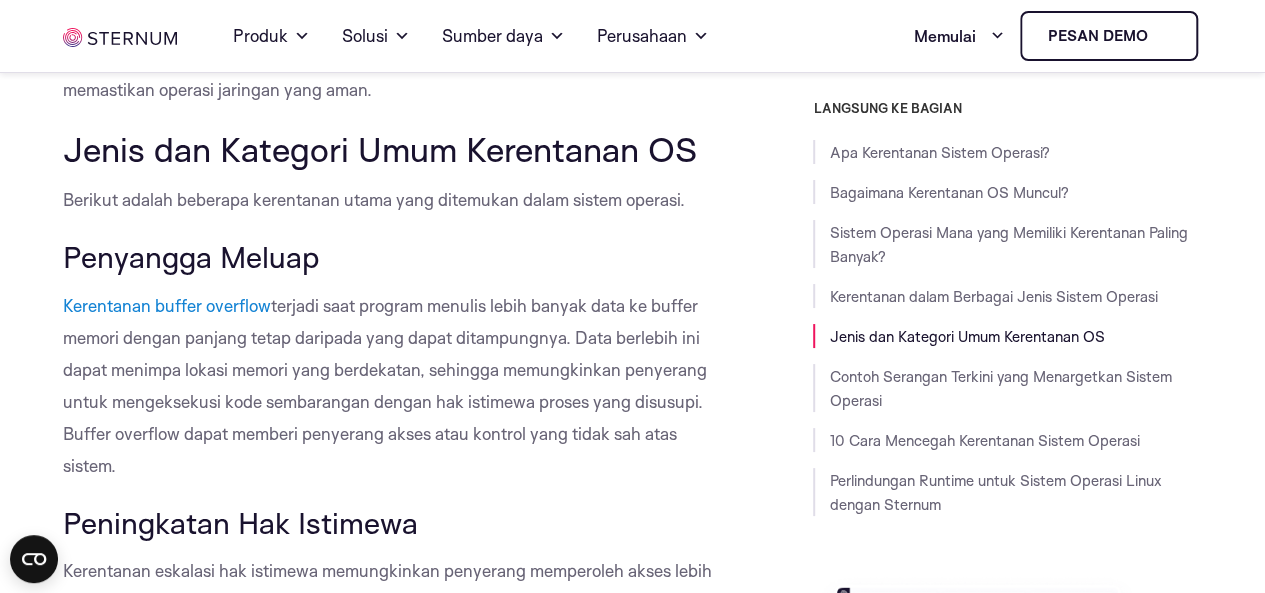 scroll, scrollTop: 3716, scrollLeft: 0, axis: vertical 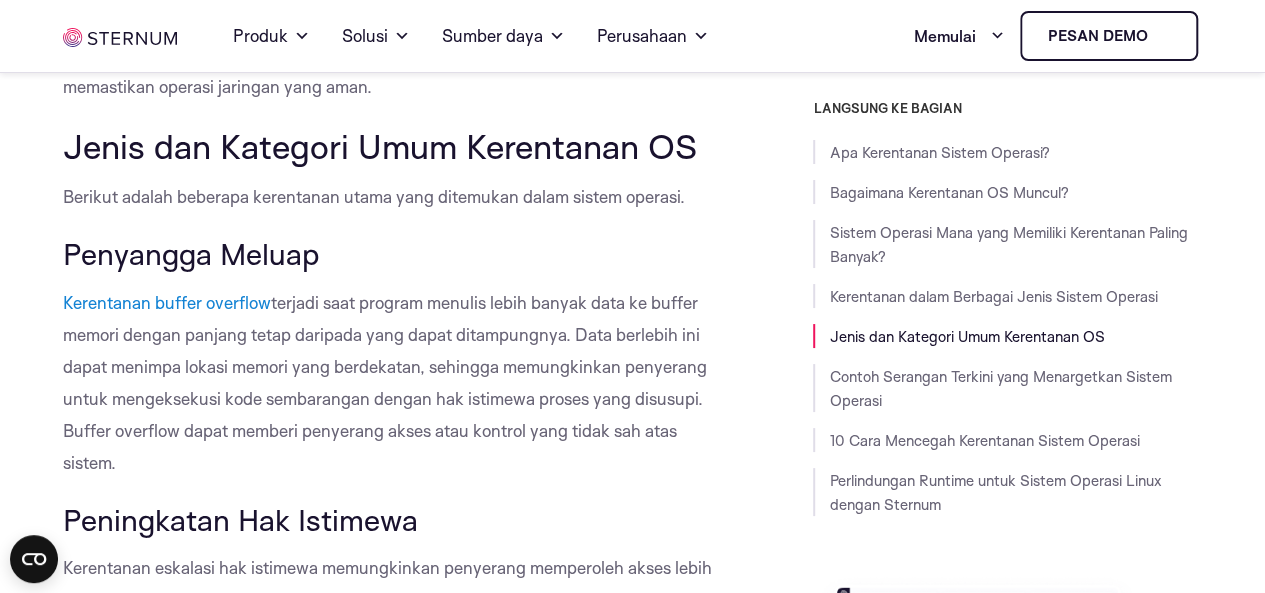 drag, startPoint x: 67, startPoint y: 257, endPoint x: 171, endPoint y: 465, distance: 232.55107 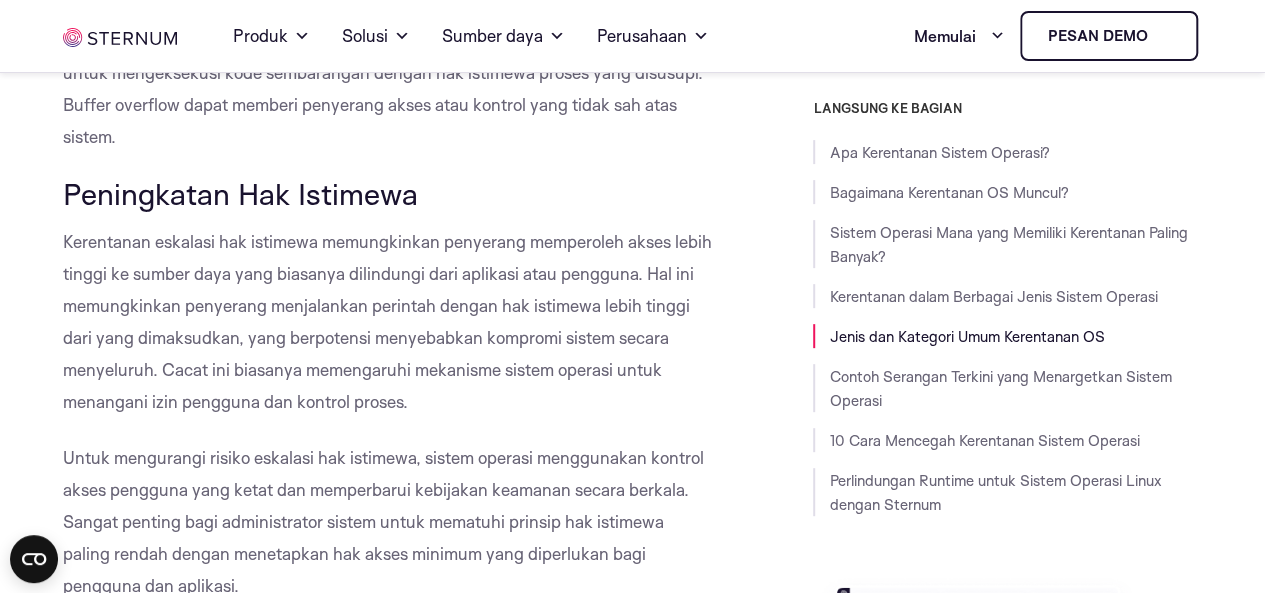 scroll, scrollTop: 4044, scrollLeft: 0, axis: vertical 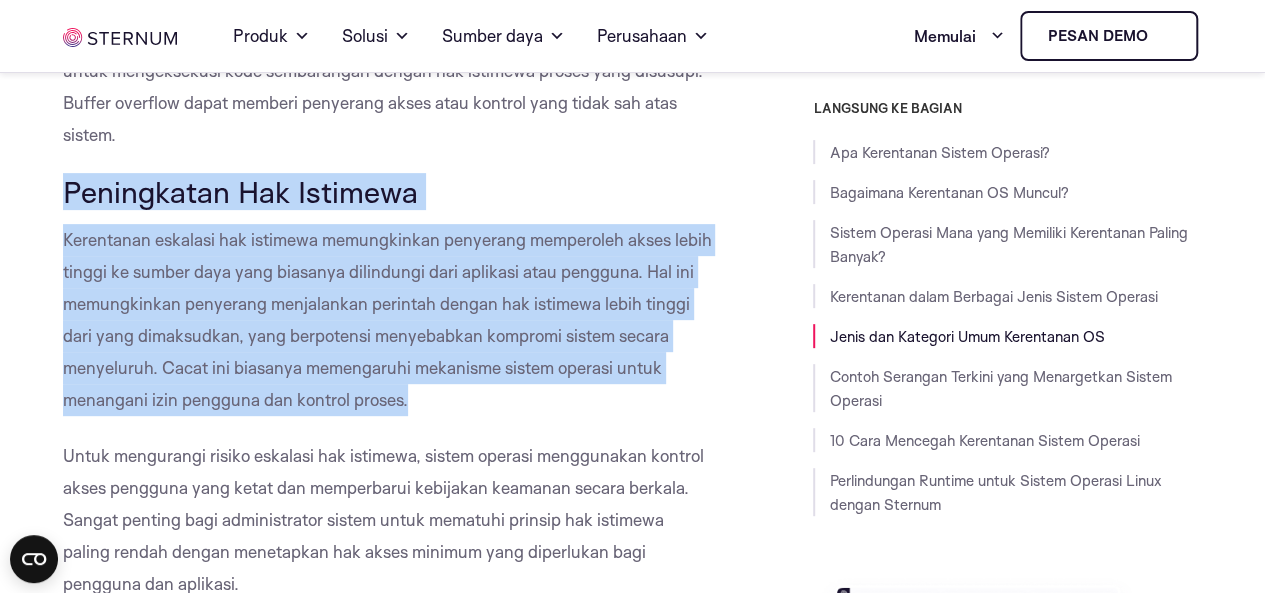 drag, startPoint x: 64, startPoint y: 186, endPoint x: 416, endPoint y: 395, distance: 409.37146 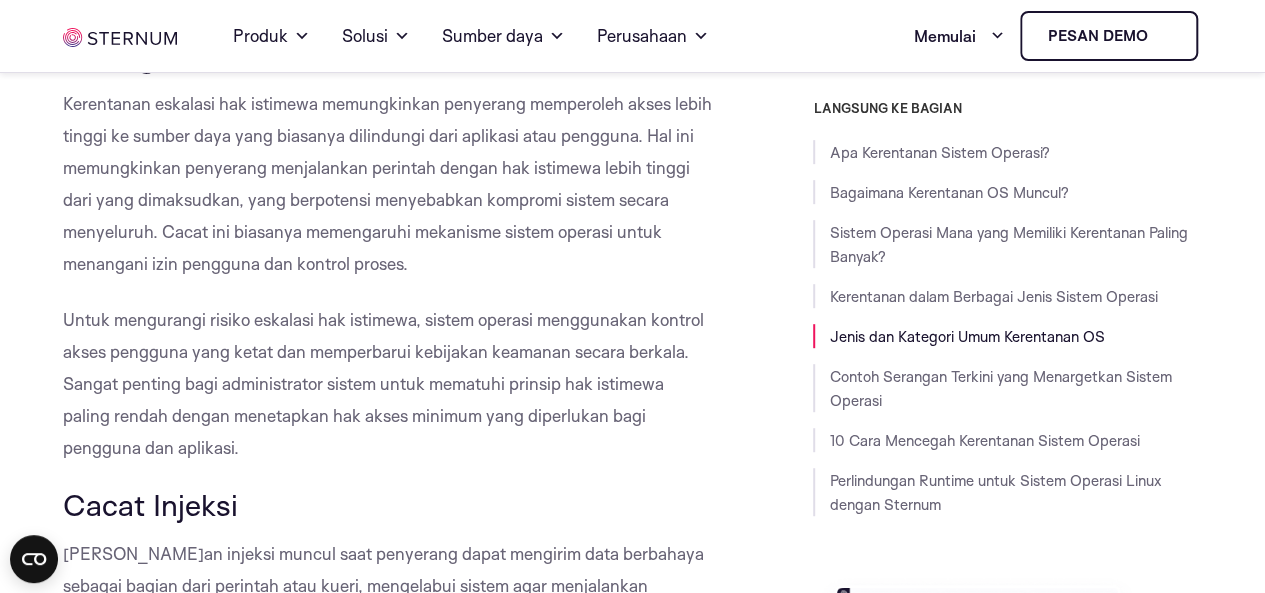 scroll, scrollTop: 4161, scrollLeft: 0, axis: vertical 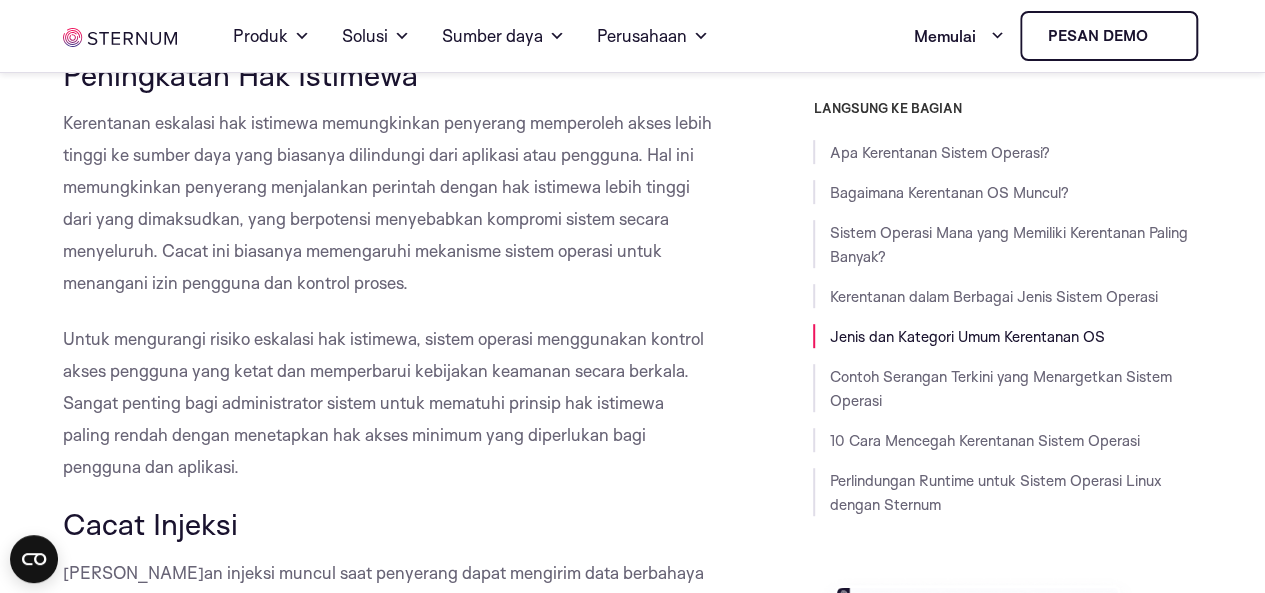 drag, startPoint x: 60, startPoint y: 83, endPoint x: 250, endPoint y: 473, distance: 433.82025 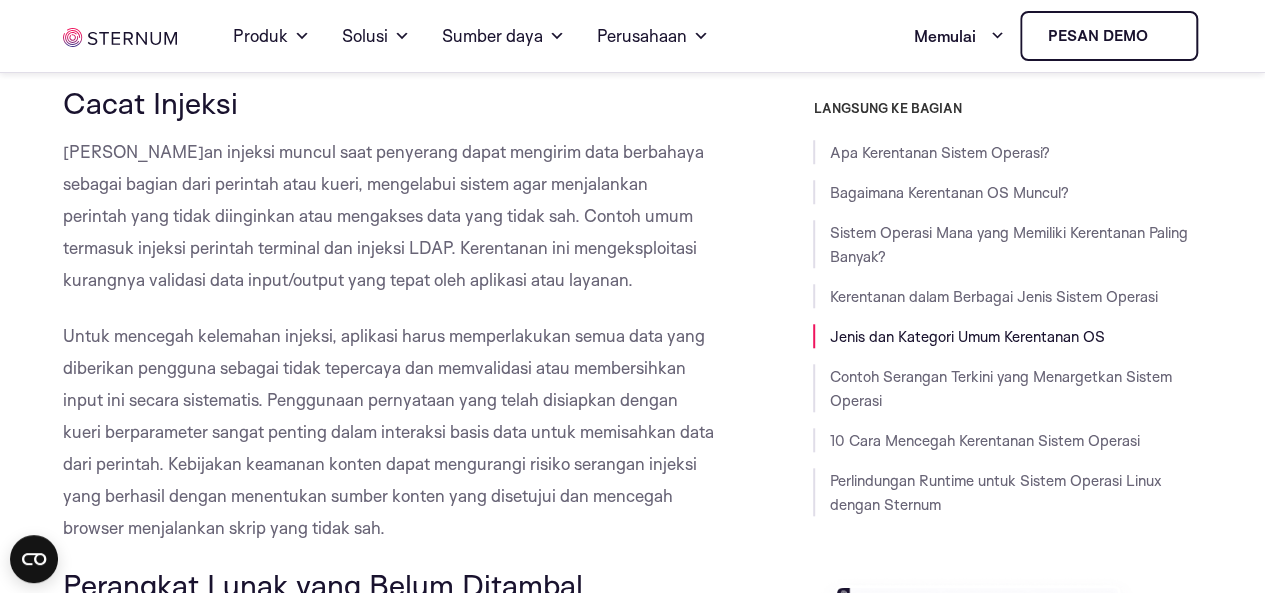 scroll, scrollTop: 4591, scrollLeft: 0, axis: vertical 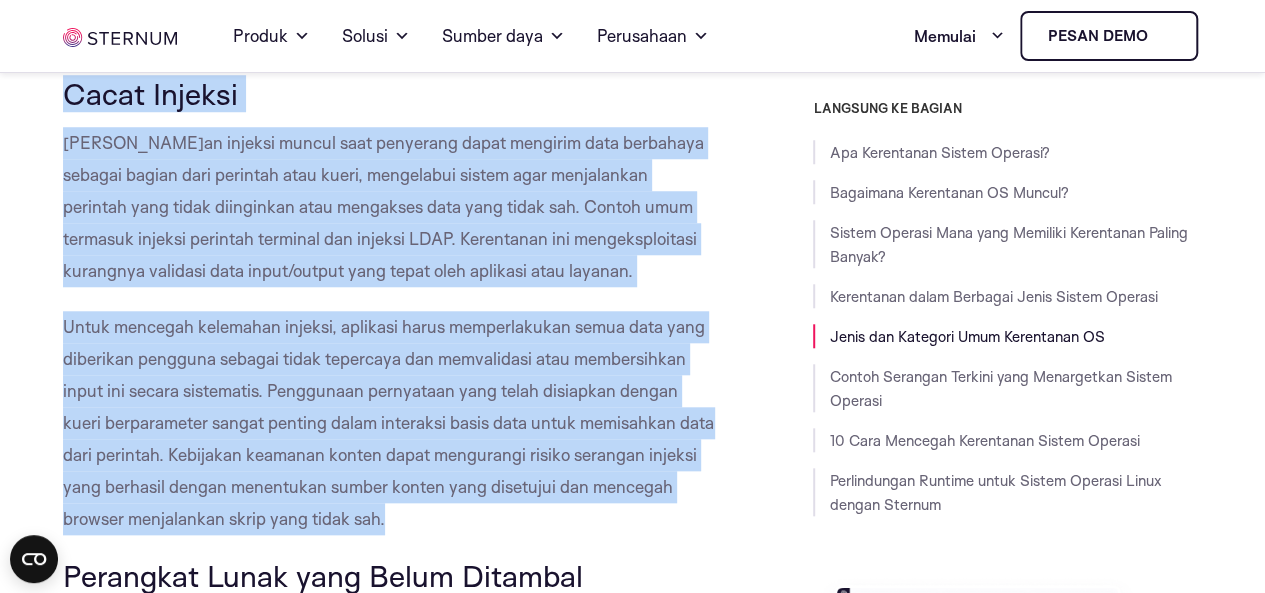 drag, startPoint x: 70, startPoint y: 95, endPoint x: 496, endPoint y: 508, distance: 593.3338 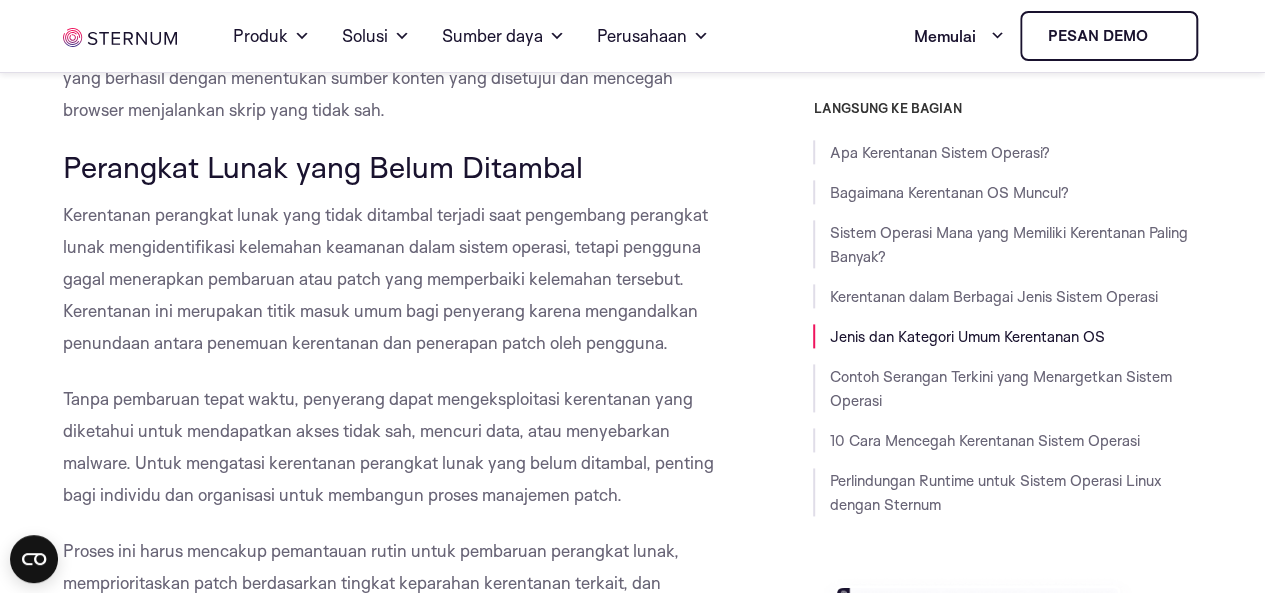 scroll, scrollTop: 4869, scrollLeft: 0, axis: vertical 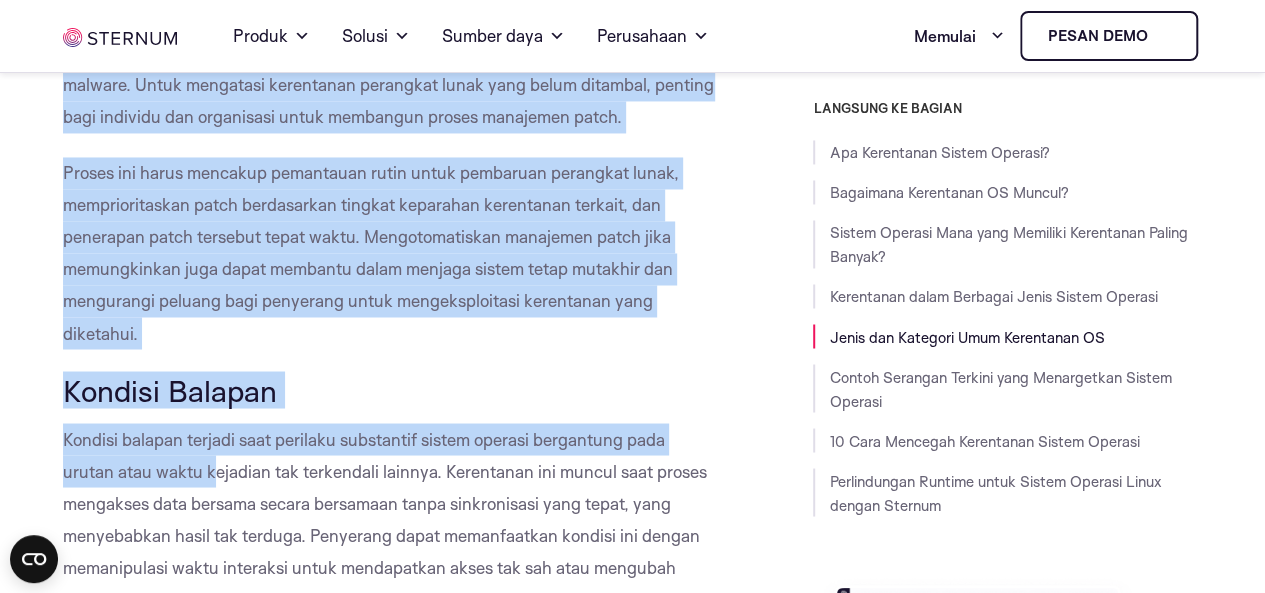 drag, startPoint x: 60, startPoint y: 299, endPoint x: 239, endPoint y: 341, distance: 183.86136 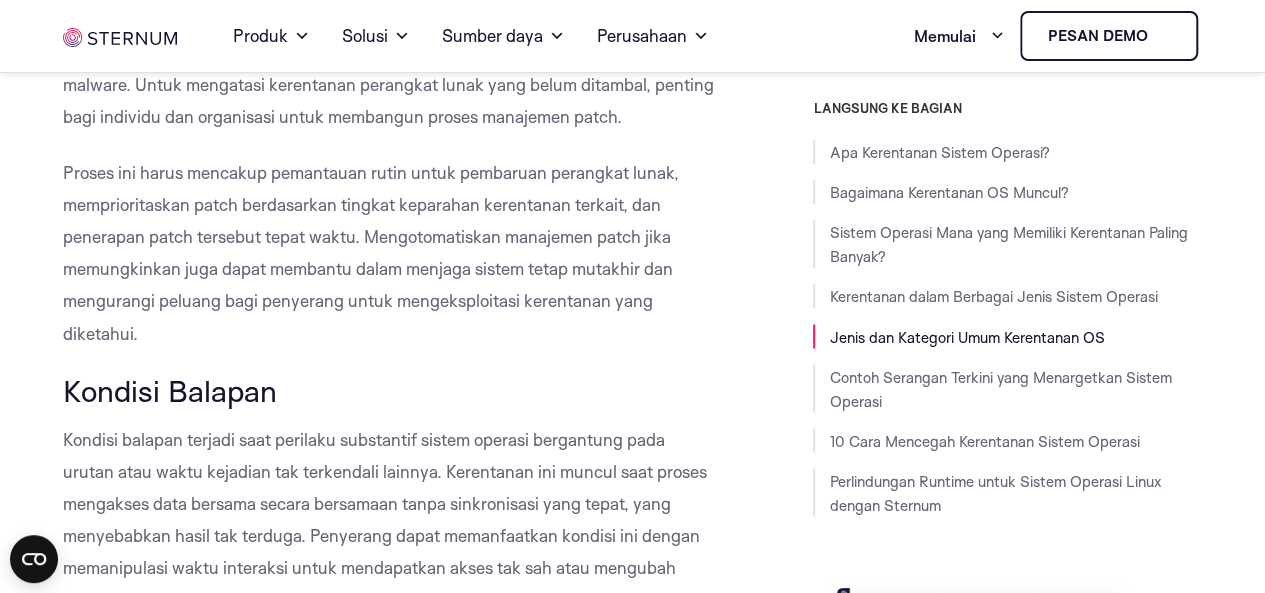click on "Kondisi balapan terjadi saat perilaku substantif sistem operasi bergantung pada urutan atau waktu kejadian tak terkendali lainnya. Kerentanan ini muncul saat proses mengakses data bersama secara bersamaan tanpa sinkronisasi yang tepat, yang menyebabkan hasil tak terduga. Penyerang dapat memanfaatkan kondisi ini dengan memanipulasi waktu interaksi untuk mendapatkan akses tak sah atau mengubah informasi sensitif." at bounding box center [389, 519] 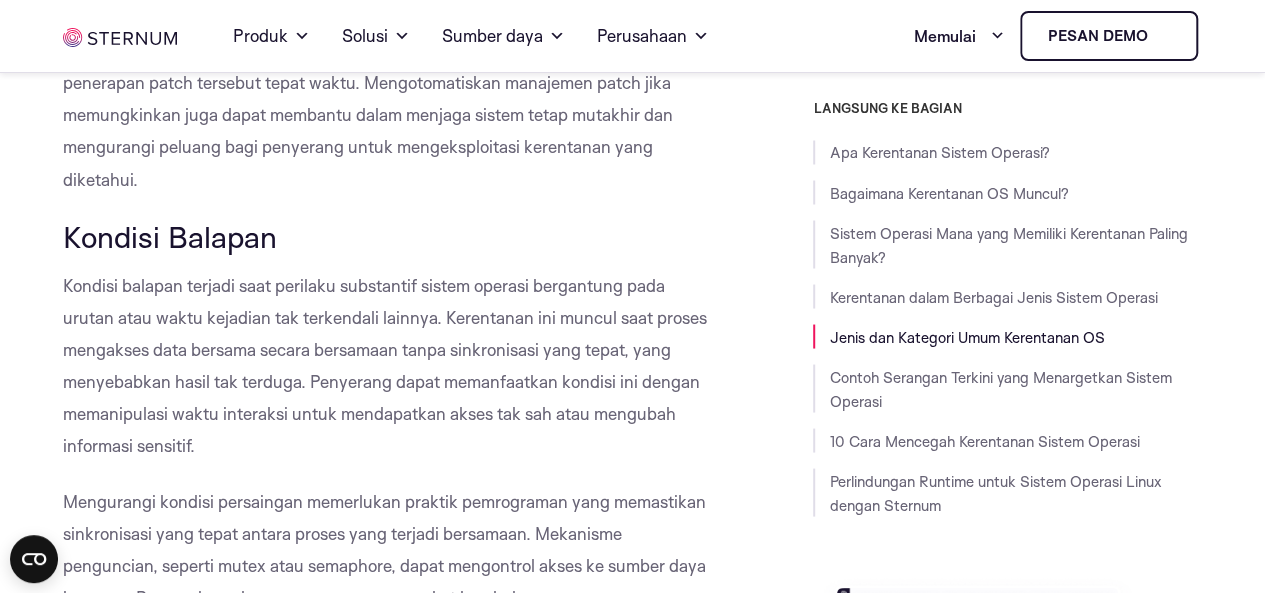 scroll, scrollTop: 5558, scrollLeft: 0, axis: vertical 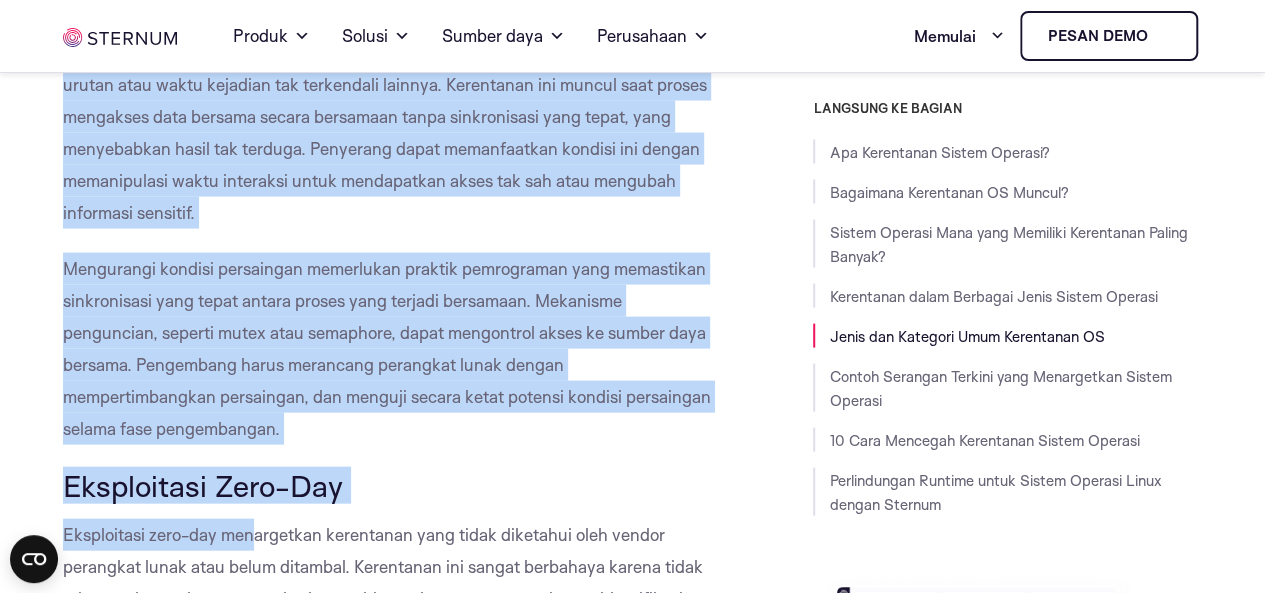 drag, startPoint x: 66, startPoint y: 260, endPoint x: 301, endPoint y: 438, distance: 294.8033 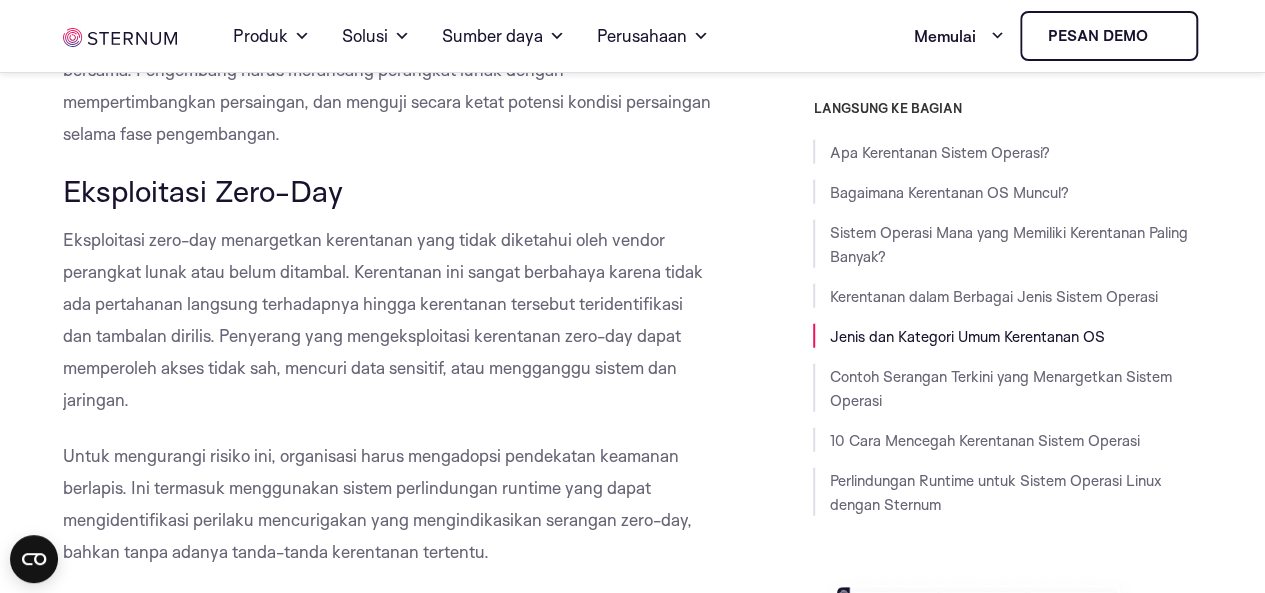 scroll, scrollTop: 6033, scrollLeft: 0, axis: vertical 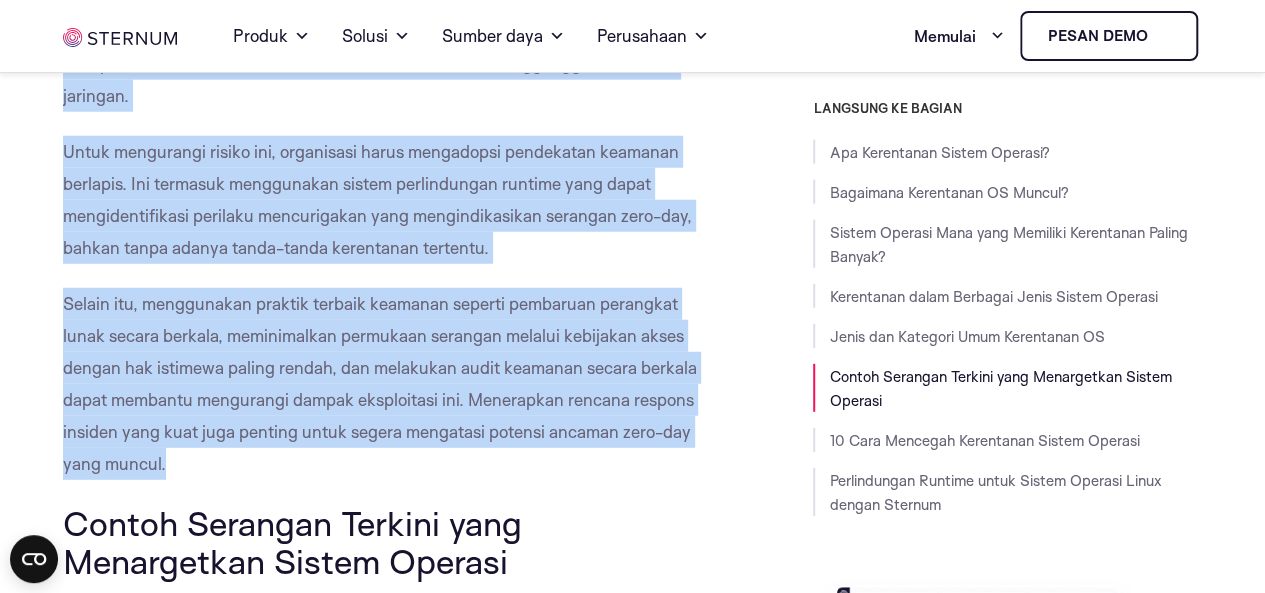 drag, startPoint x: 58, startPoint y: 221, endPoint x: 216, endPoint y: 456, distance: 283.17664 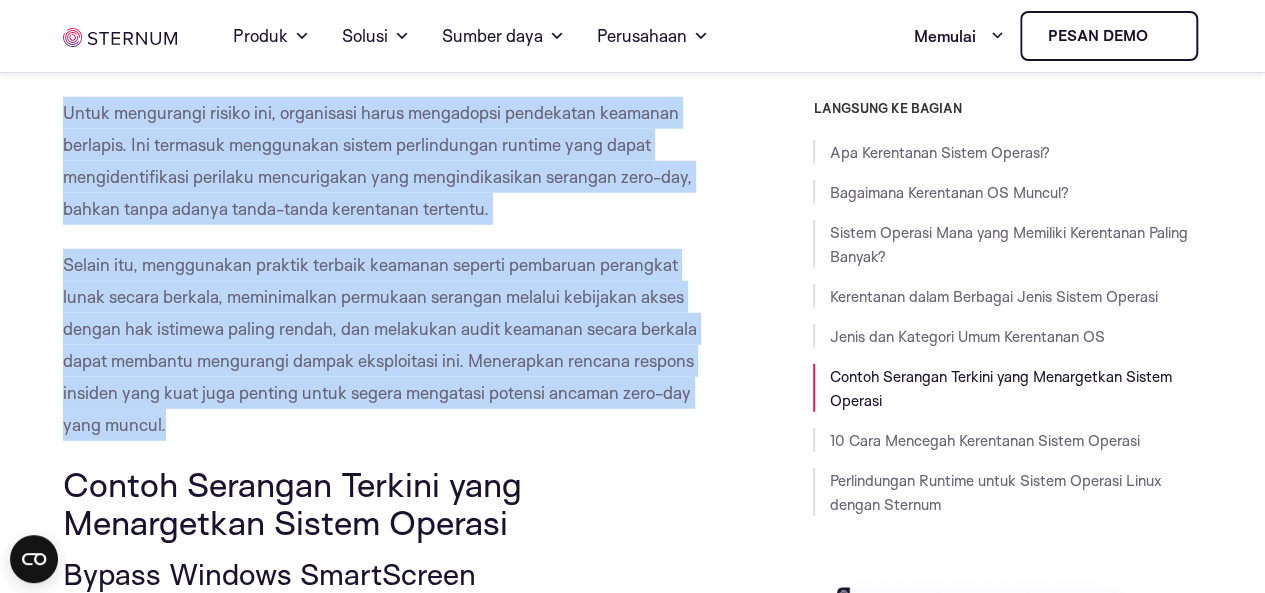 scroll, scrollTop: 6424, scrollLeft: 0, axis: vertical 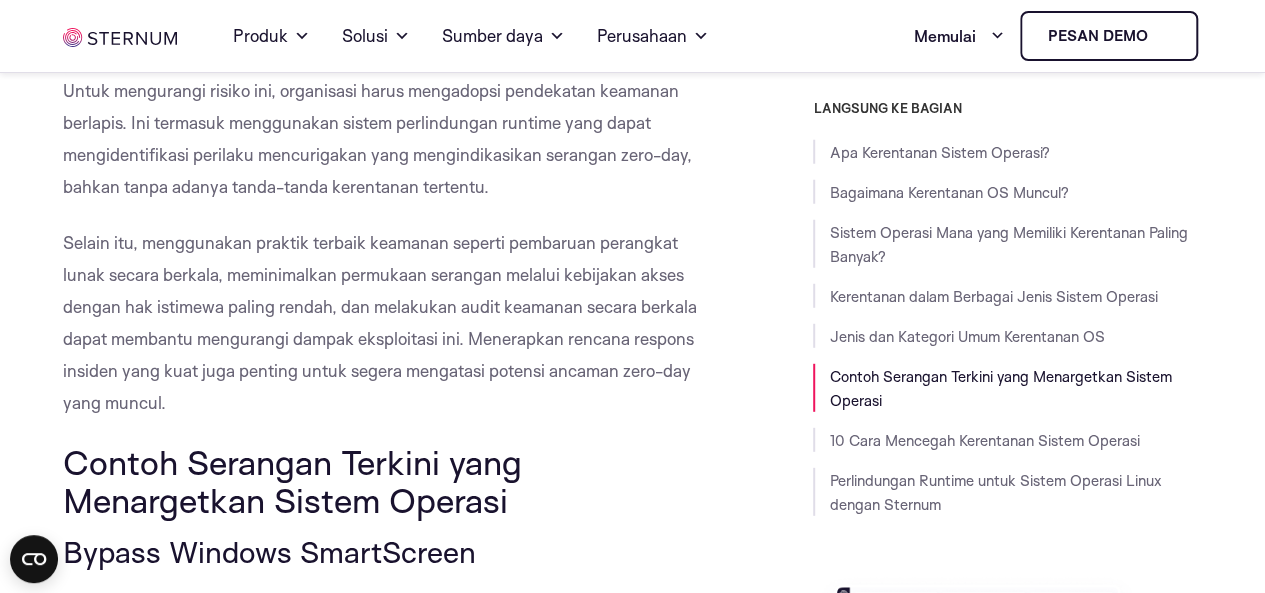 click on "Contoh Serangan Terkini yang Menargetkan Sistem Operasi" at bounding box center (292, 481) 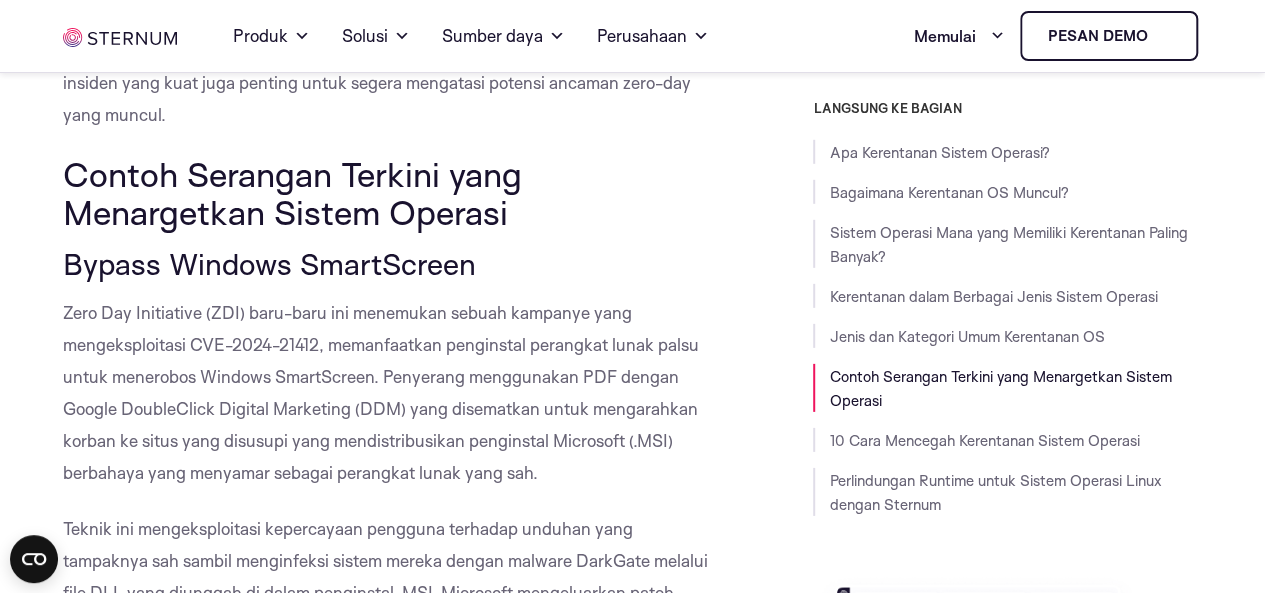 scroll, scrollTop: 6726, scrollLeft: 0, axis: vertical 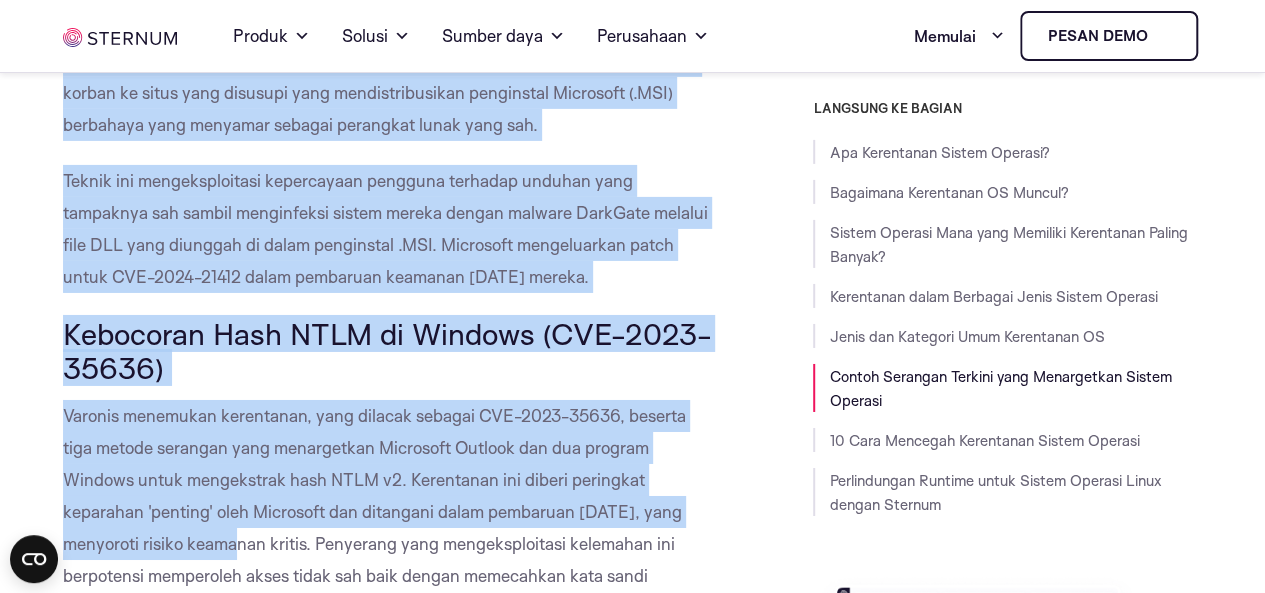 drag, startPoint x: 68, startPoint y: 249, endPoint x: 646, endPoint y: 277, distance: 578.6778 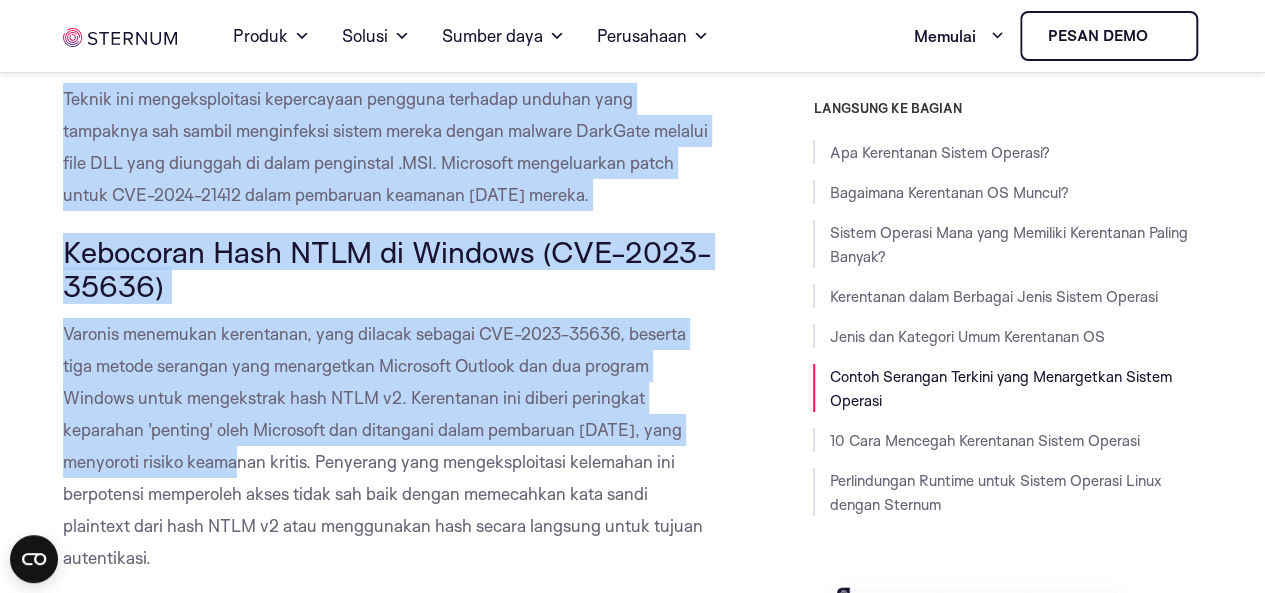 scroll, scrollTop: 7147, scrollLeft: 0, axis: vertical 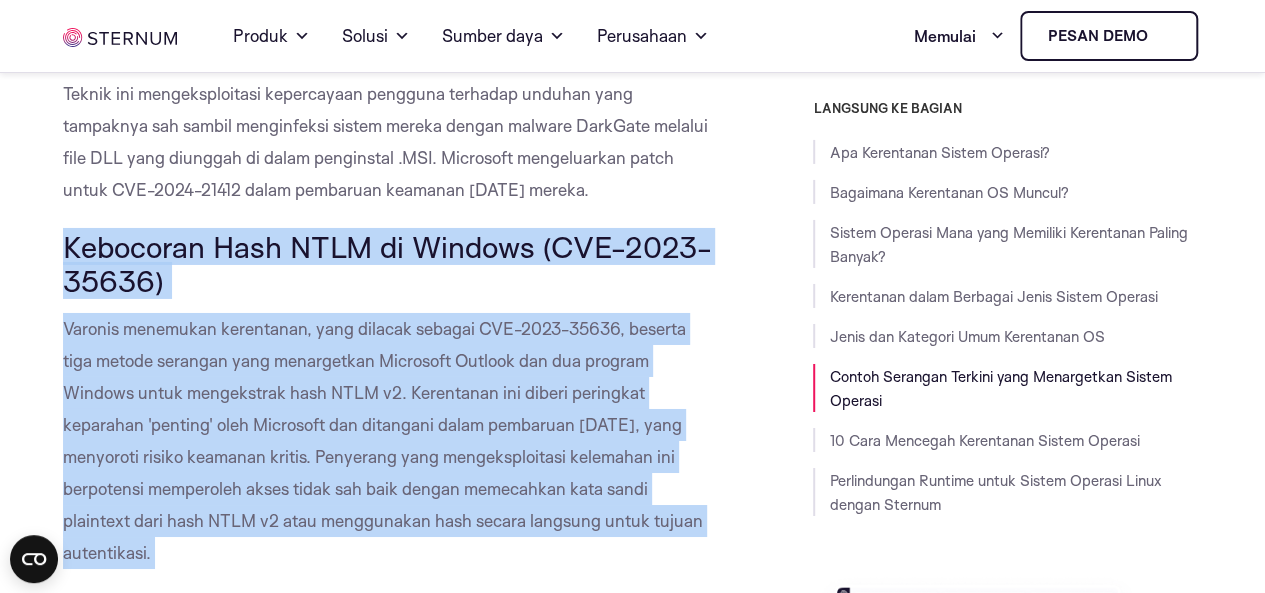 drag, startPoint x: 57, startPoint y: 249, endPoint x: 205, endPoint y: 573, distance: 356.20218 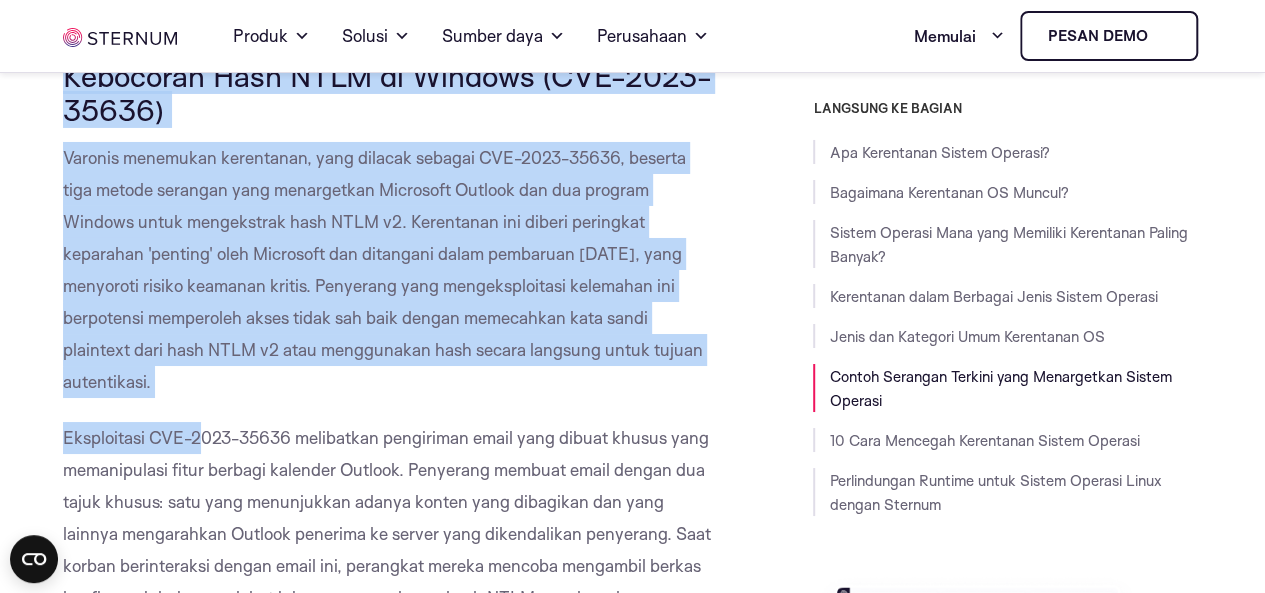 scroll, scrollTop: 7317, scrollLeft: 0, axis: vertical 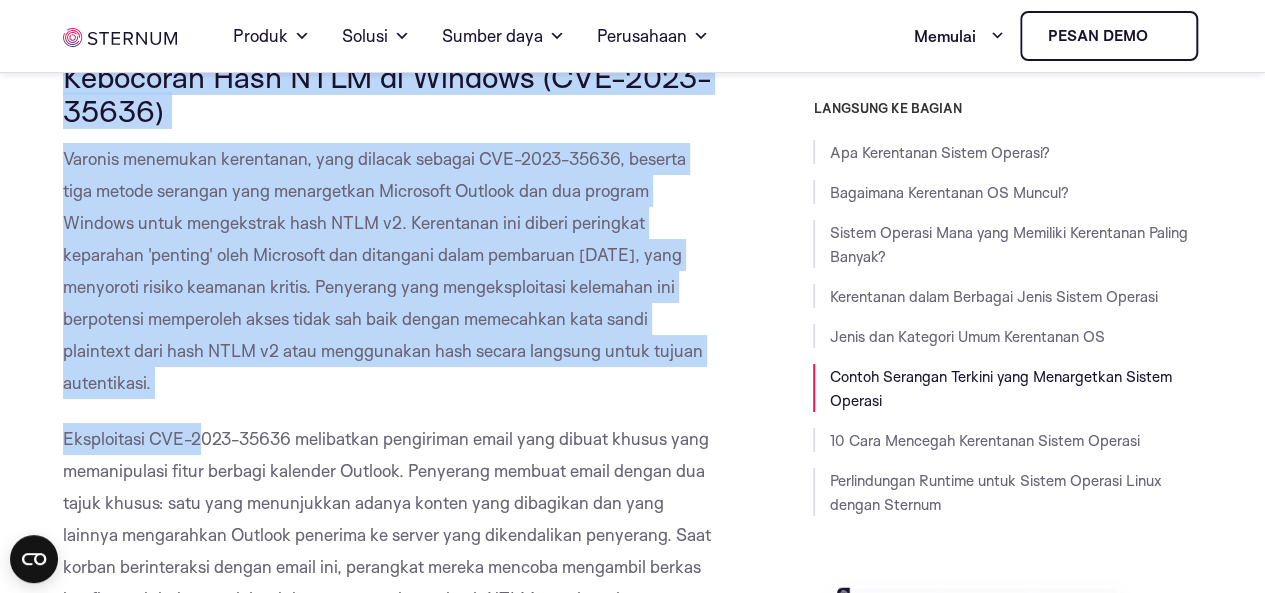 click on "Kebocoran Hash NTLM di Windows (CVE-2023-35636)" at bounding box center (387, 93) 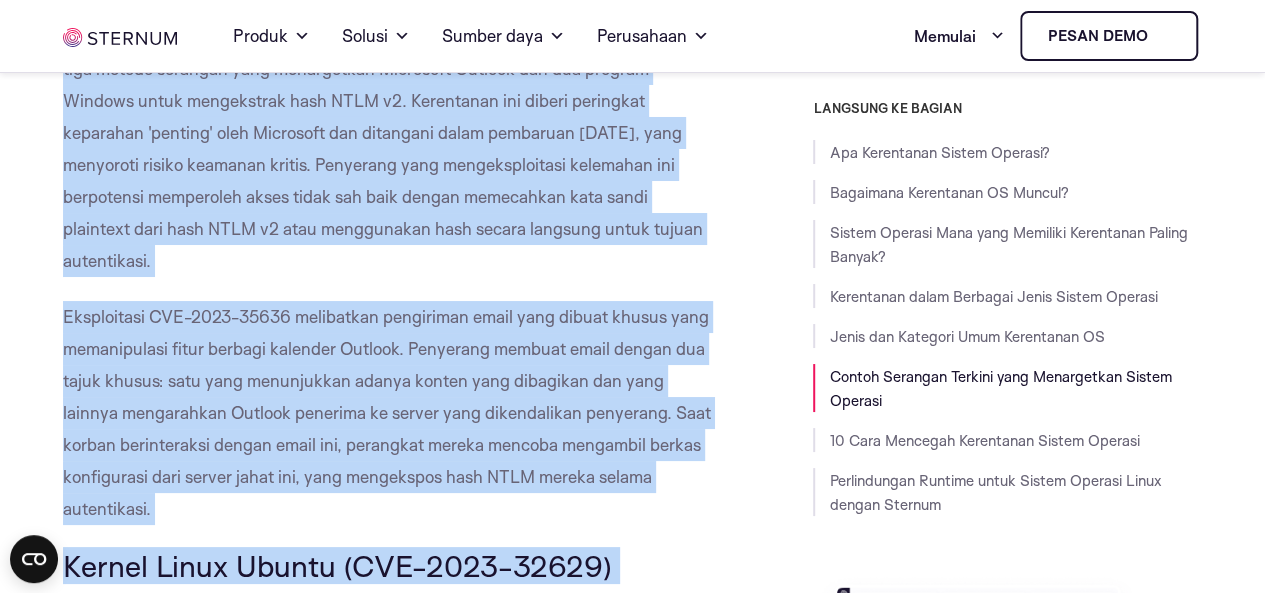 scroll, scrollTop: 7456, scrollLeft: 0, axis: vertical 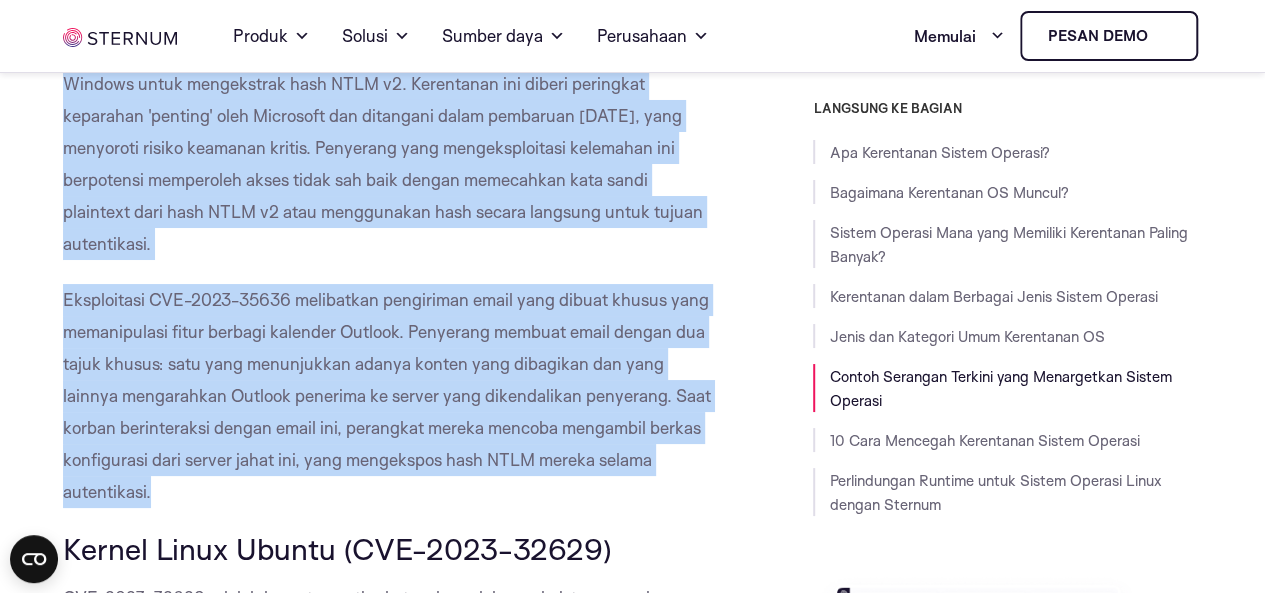 drag, startPoint x: 72, startPoint y: 91, endPoint x: 178, endPoint y: 508, distance: 430.26154 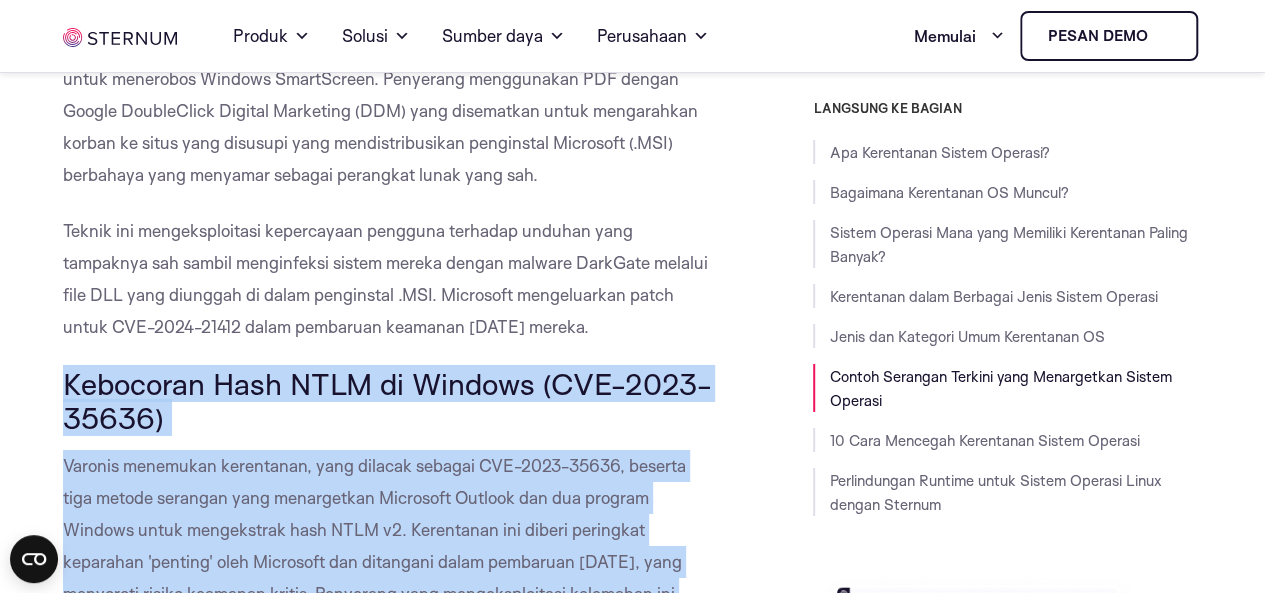 scroll, scrollTop: 7015, scrollLeft: 0, axis: vertical 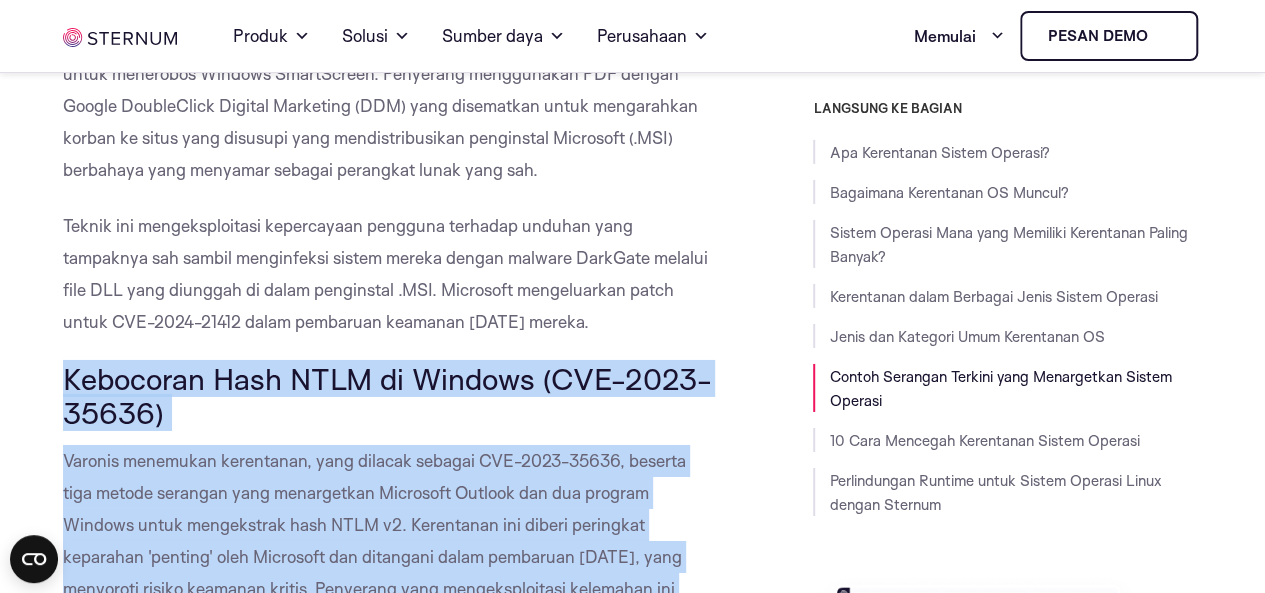 click on "Kebocoran Hash NTLM di Windows (CVE-2023-35636)" at bounding box center (387, 395) 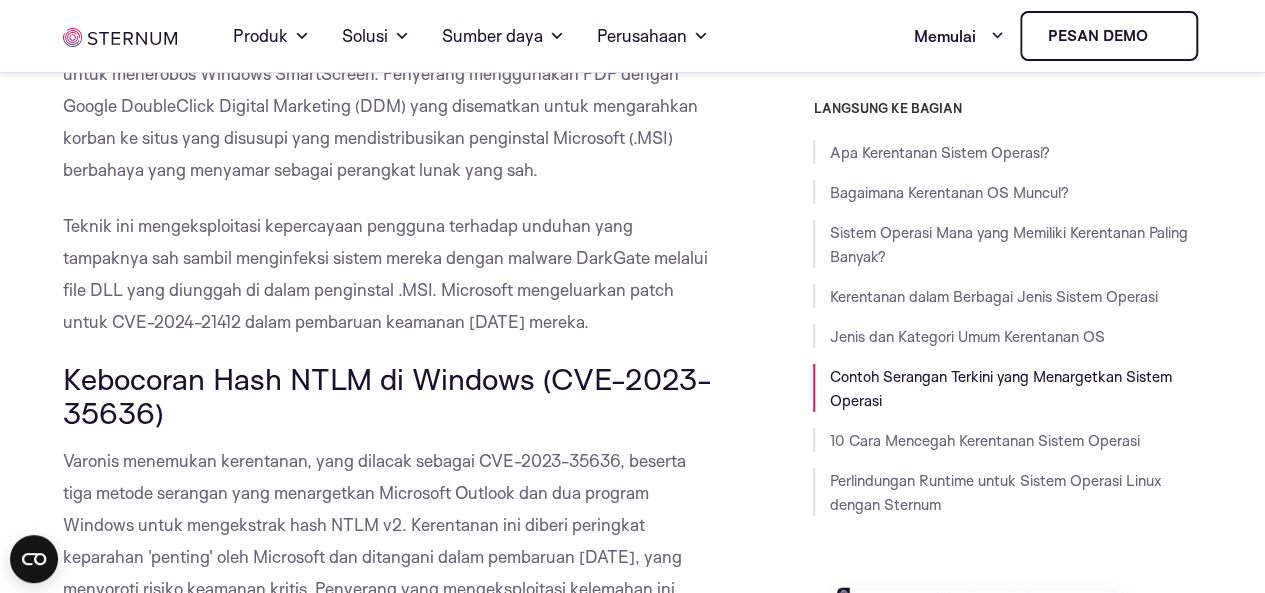 drag, startPoint x: 62, startPoint y: 370, endPoint x: 219, endPoint y: 404, distance: 160.63934 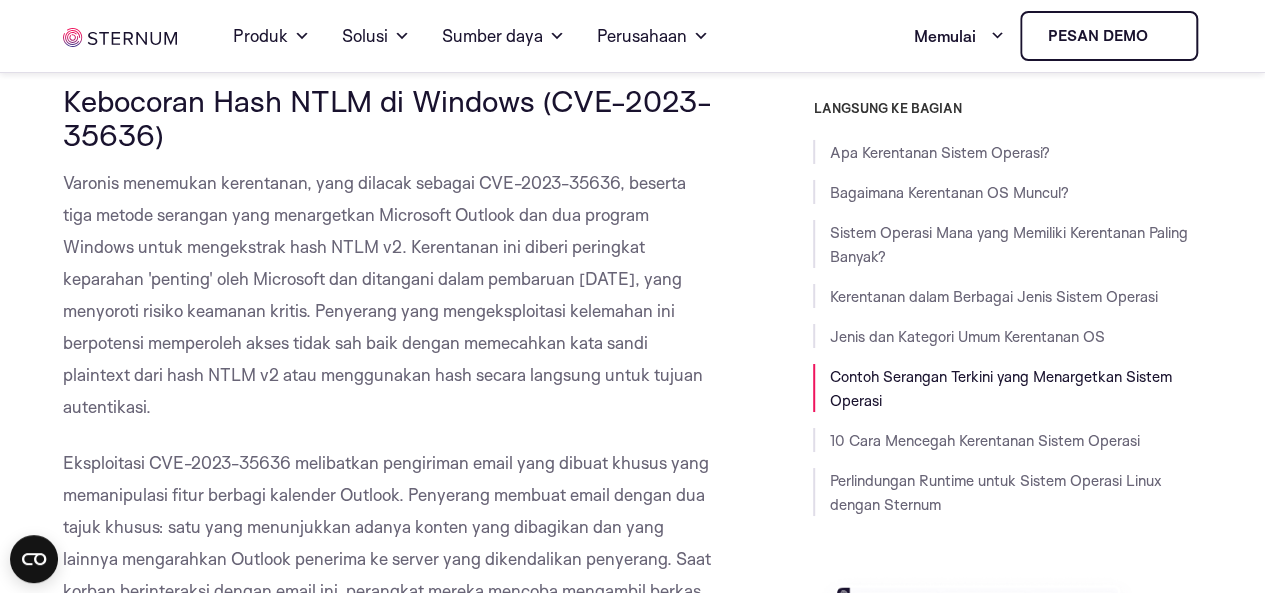 scroll, scrollTop: 7292, scrollLeft: 0, axis: vertical 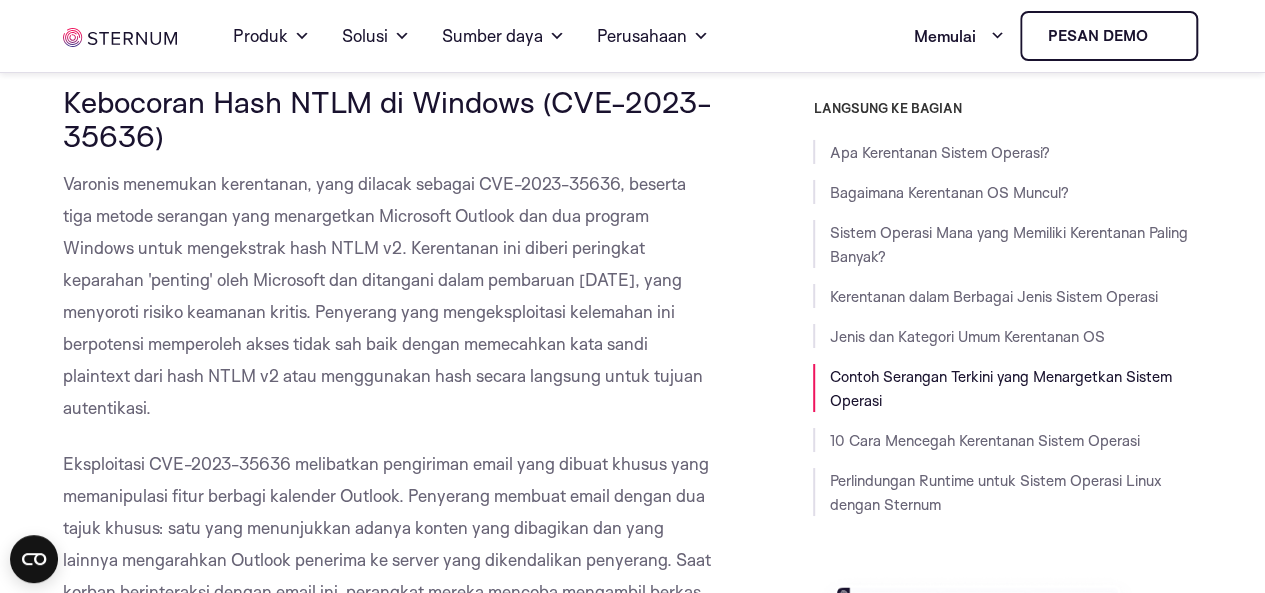 click on "Apa Kerentanan Sistem Operasi?
Kerentanan sistem operasi merujuk pada kelemahan dalam perangkat lunak sistem operasi yang dapat dimanfaatkan oleh penyerang untuk membahayakan keamanan, integritas, atau fungsionalitas sistem komputer.
Kerentanan ini dapat berasal dari berbagai sumber, termasuk kesalahan desain, fitur keamanan yang tidak memadai, atau bug pemrograman. Kerentanan ini menciptakan celah untuk akses tidak sah atau aktivitas jahat seperti pencurian data, kerusakan sistem, dan gangguan layanan.
Dampak dari eksploitasi kerentanan ini berkisar dari gangguan kecil hingga pelanggaran berskala global yang melibatkan kebocoran informasi sensitif dan gangguan operasi penting. Sebagai lapisan dasar yang mengelola sumber daya perangkat keras dan menyediakan layanan umum untuk program komputer, sistem operasi harus dilindungi terhadap ancaman dunia maya.
Bagaimana Kerentanan OS Muncul?
Sistem Operasi Mana yang Memiliki Kerentanan Paling Banyak?
Sumber:  MDPI" at bounding box center (389, 37) 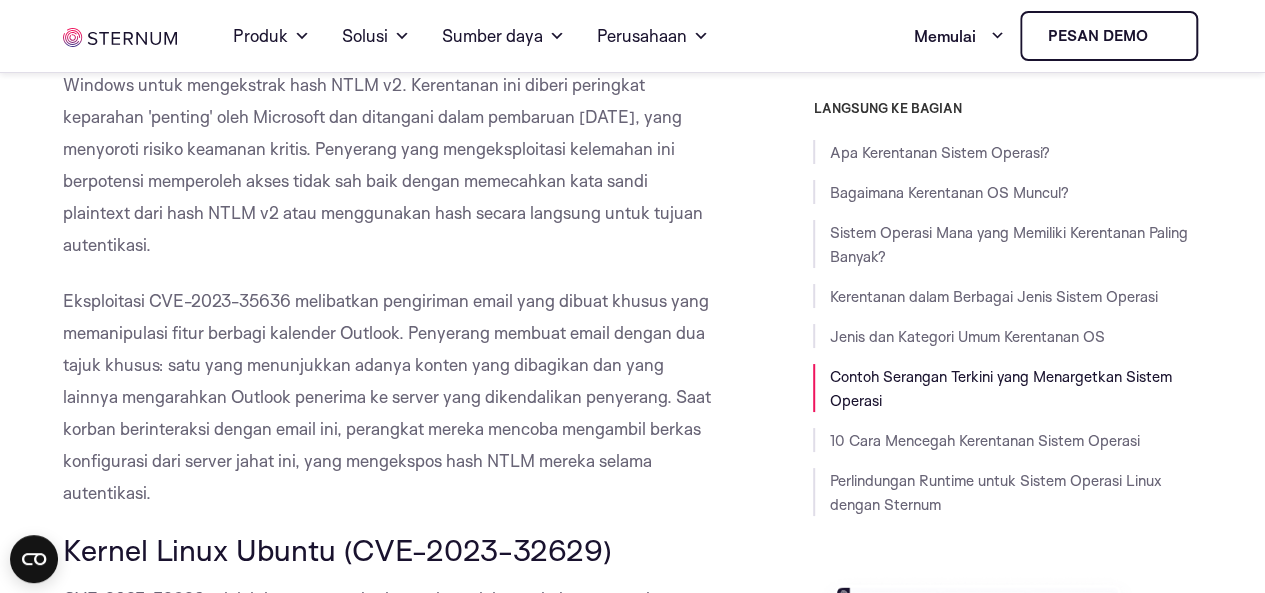scroll, scrollTop: 7462, scrollLeft: 0, axis: vertical 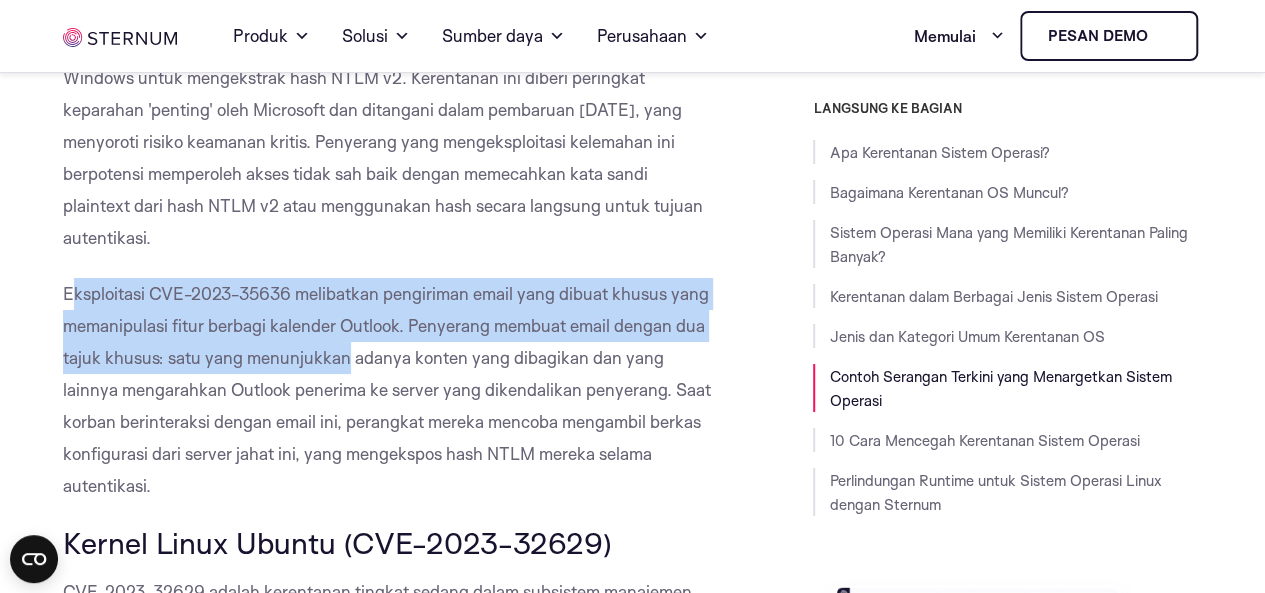 drag, startPoint x: 70, startPoint y: 286, endPoint x: 350, endPoint y: 360, distance: 289.61353 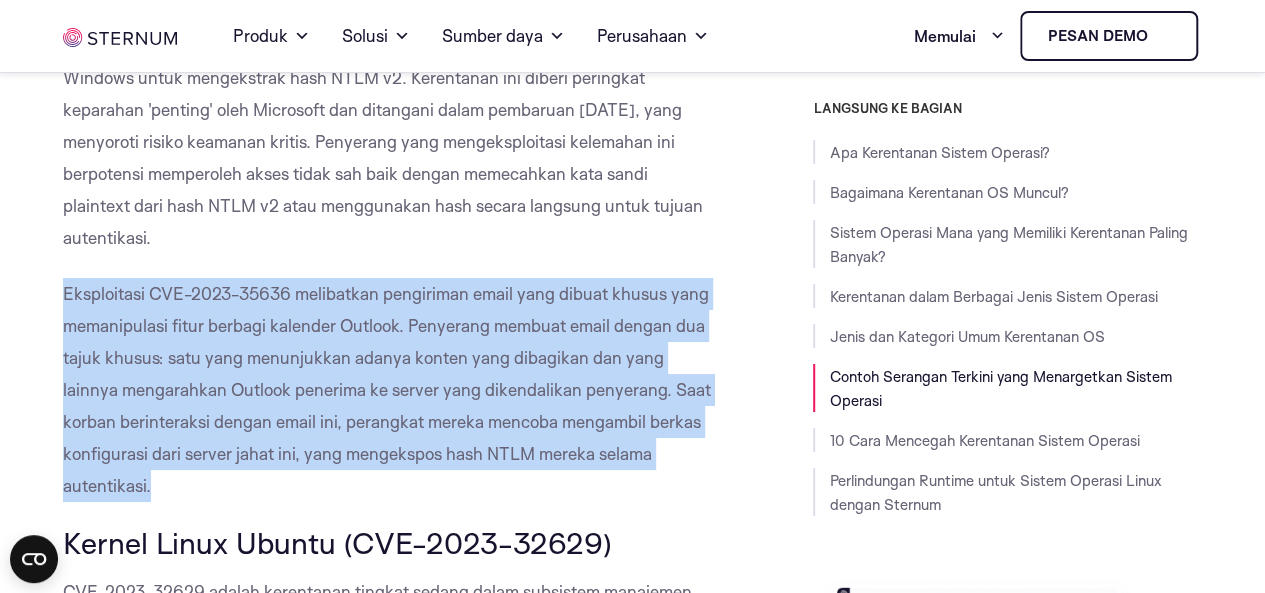 drag, startPoint x: 56, startPoint y: 292, endPoint x: 443, endPoint y: 472, distance: 426.8126 